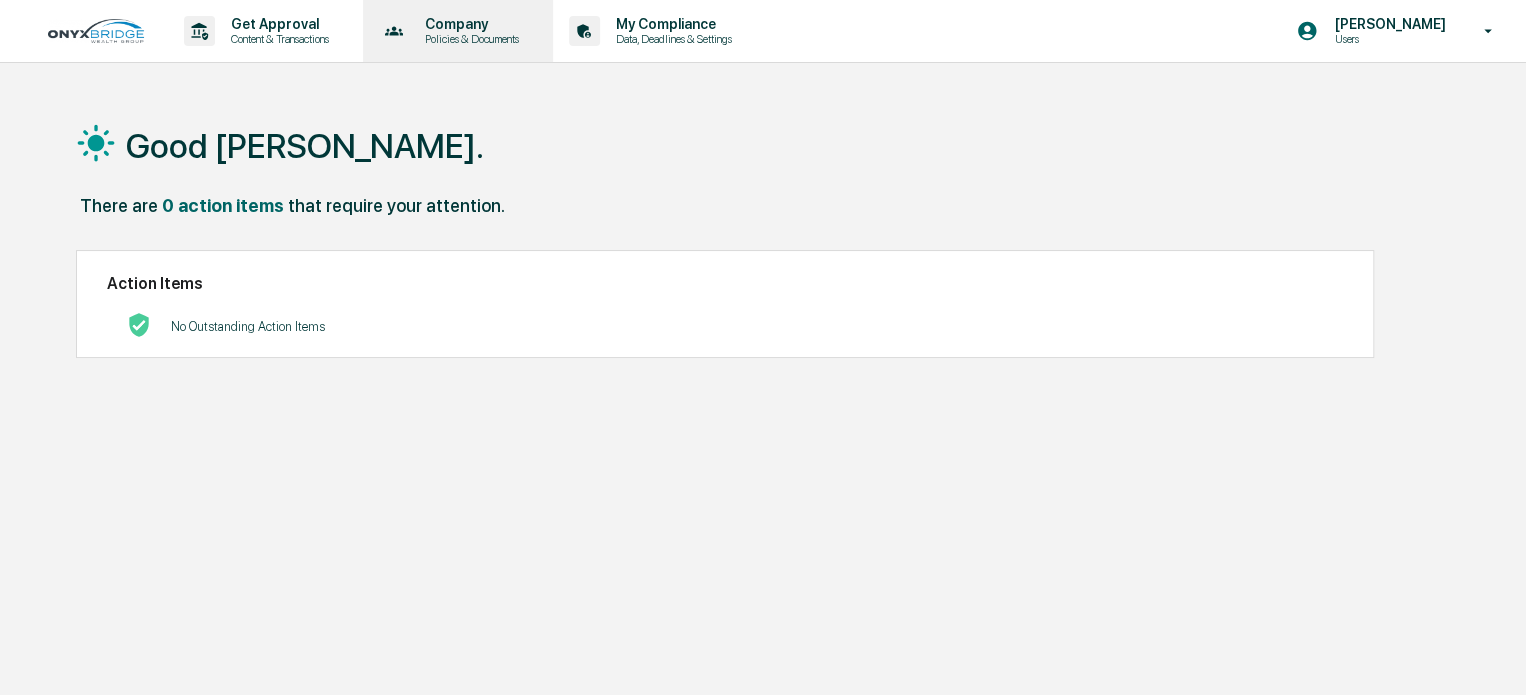 scroll, scrollTop: 0, scrollLeft: 0, axis: both 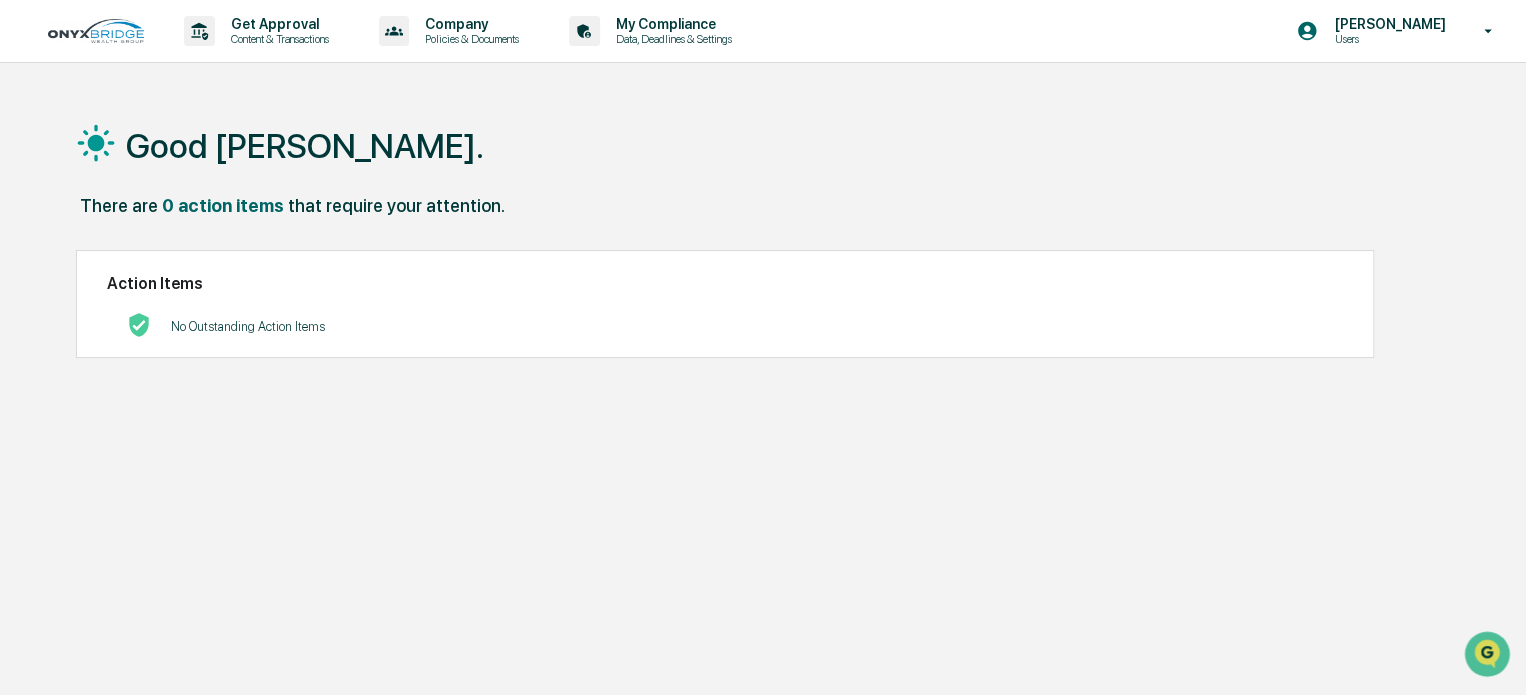 click on "Good [PERSON_NAME]. There are 0 action items that require your attention. Action Items No Outstanding Action Items" at bounding box center (763, 442) 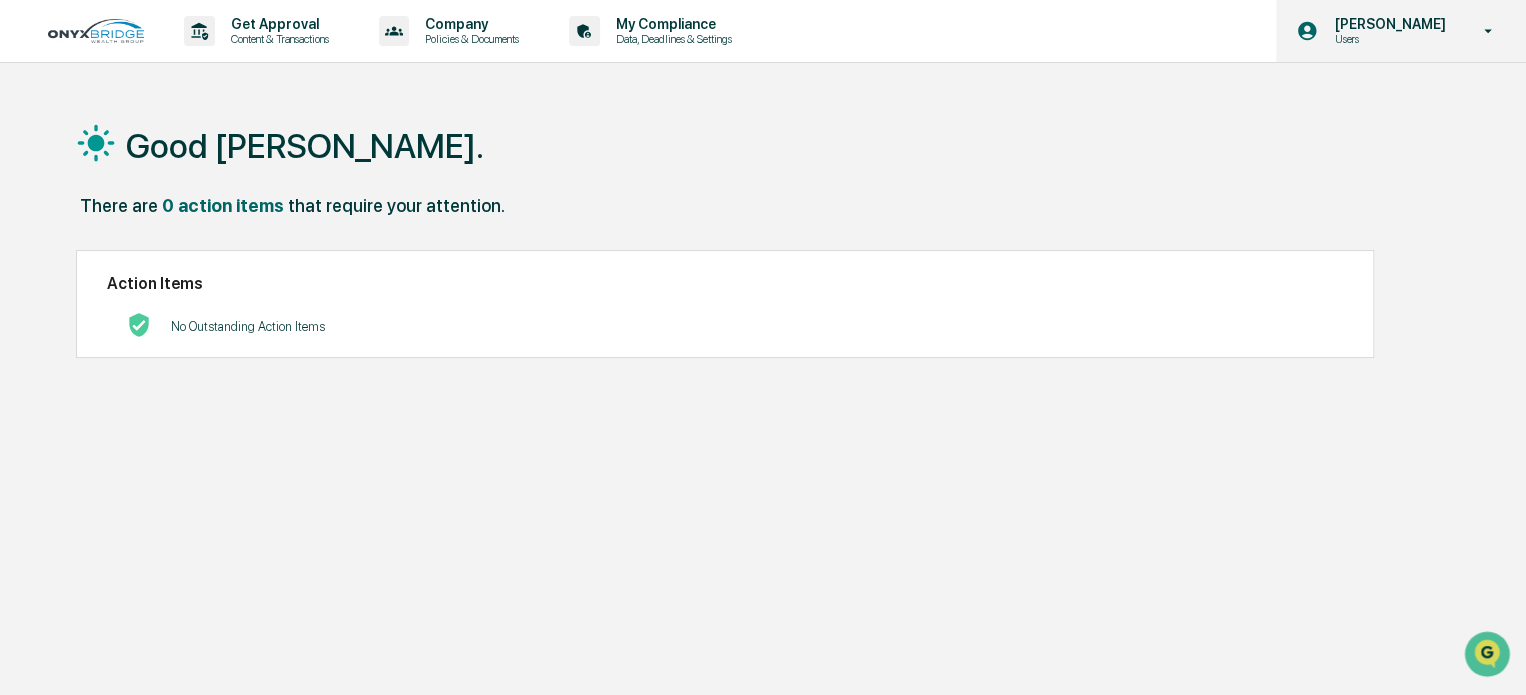 click 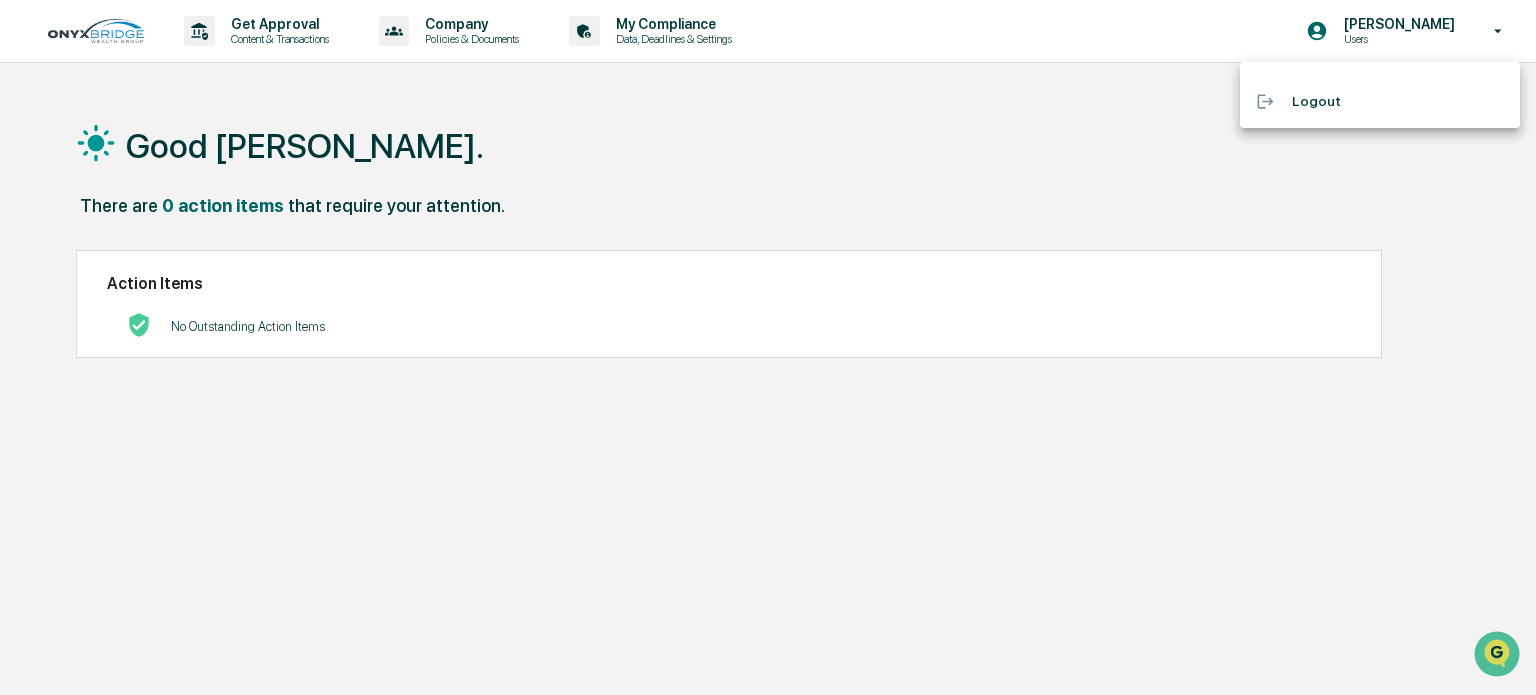 click at bounding box center (768, 347) 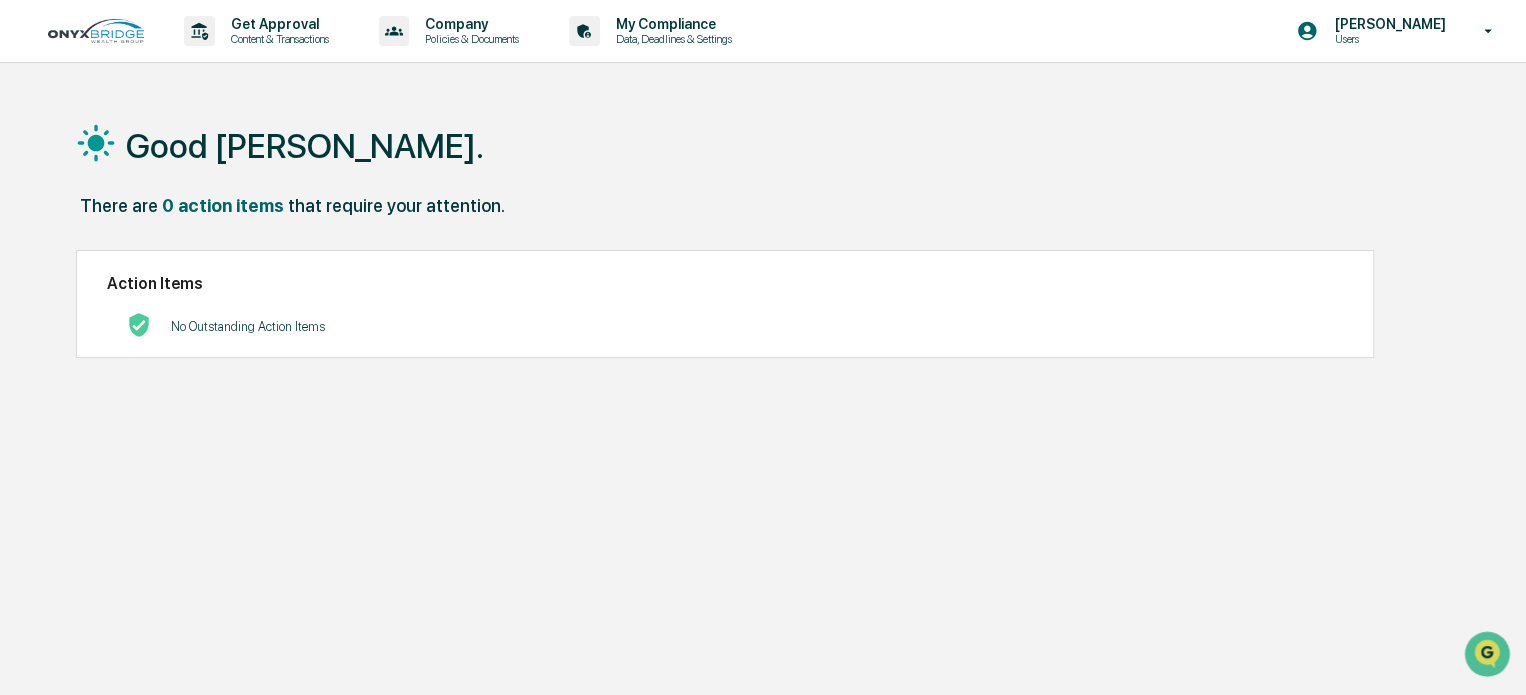 click on "Good [PERSON_NAME]. There are 0 action items that require your attention. Action Items No Outstanding Action Items" at bounding box center [763, 442] 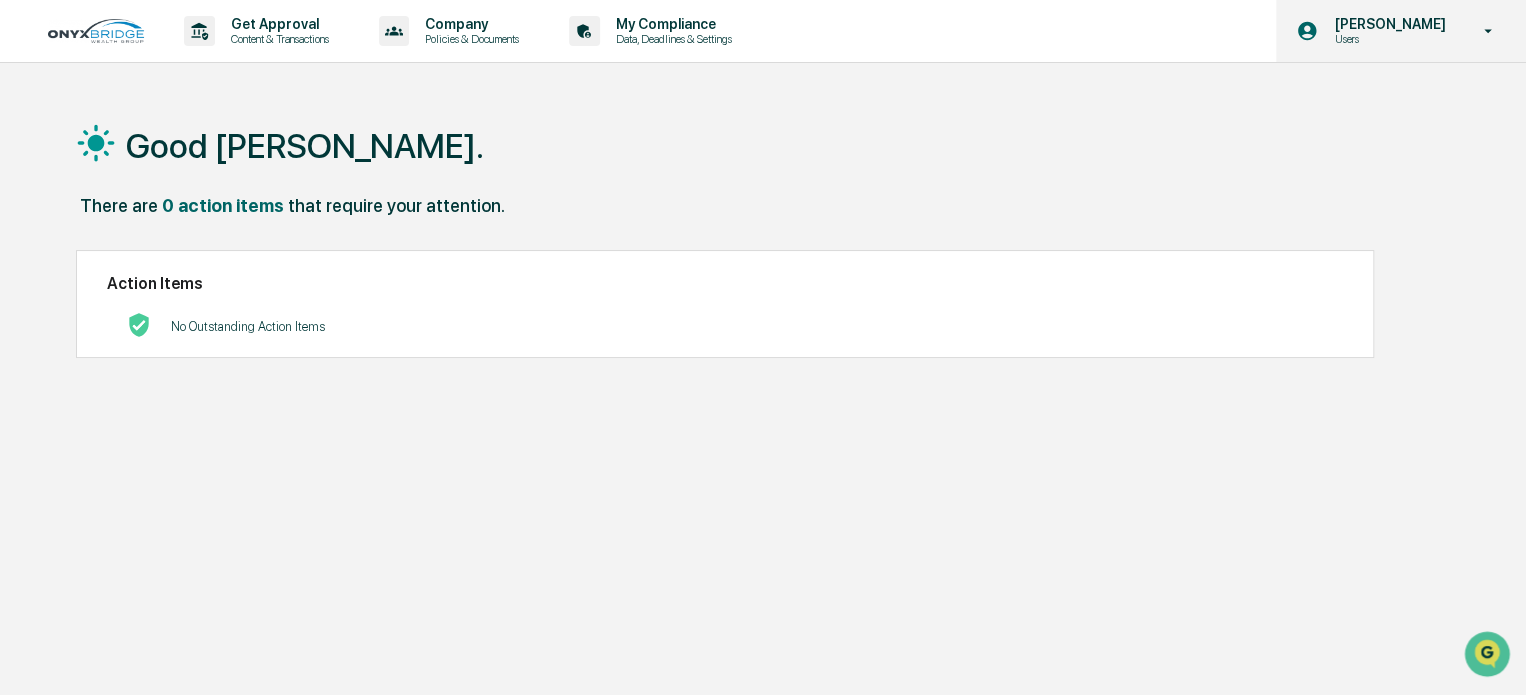 click on "[PERSON_NAME] Users" at bounding box center (1401, 31) 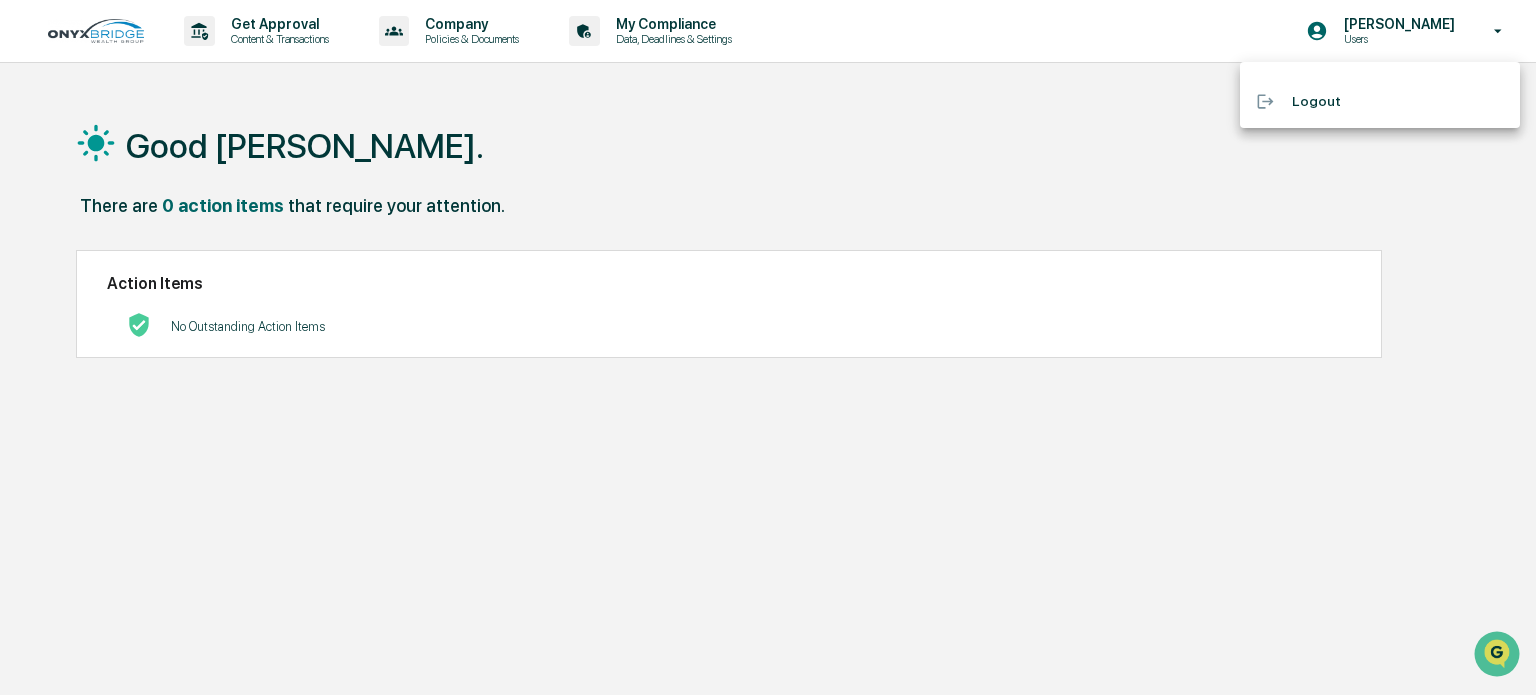 drag, startPoint x: 1066, startPoint y: 251, endPoint x: 747, endPoint y: 118, distance: 345.6154 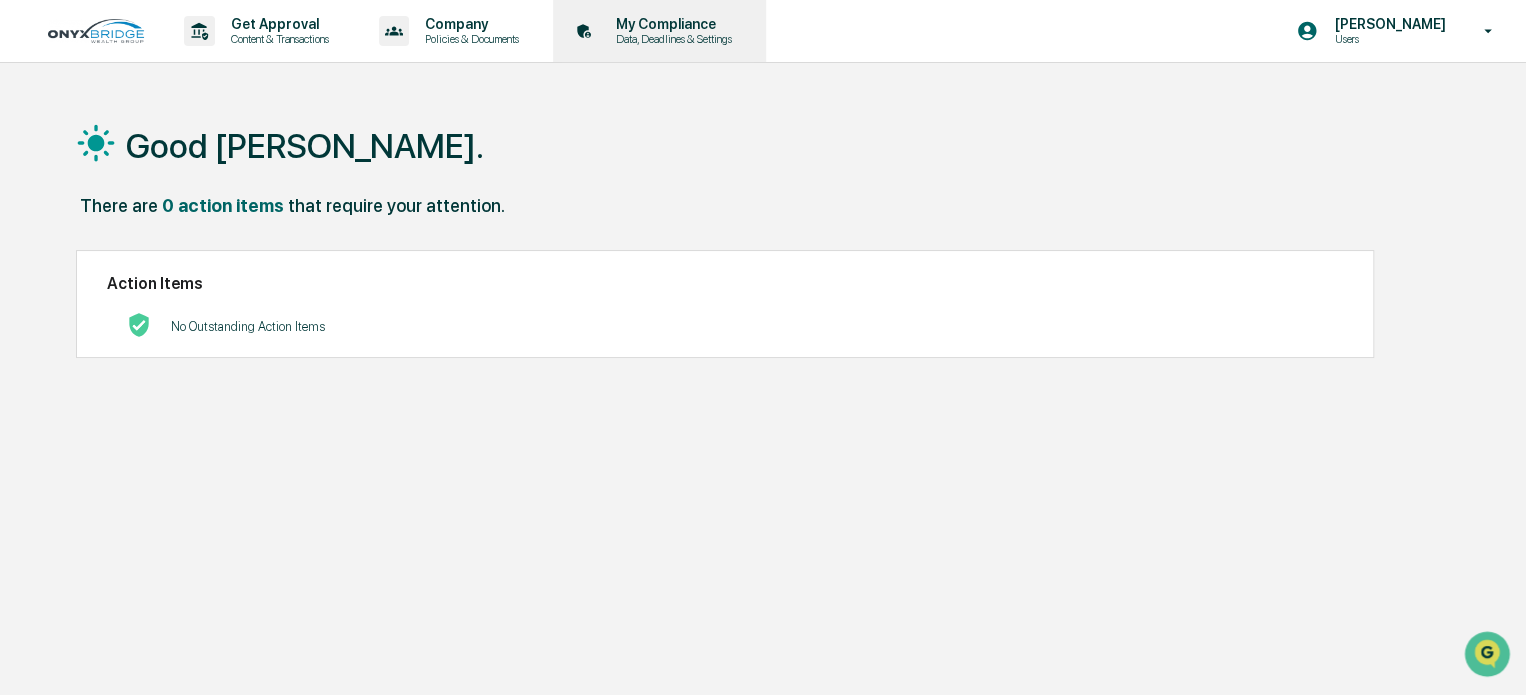 click on "My Compliance" at bounding box center [671, 24] 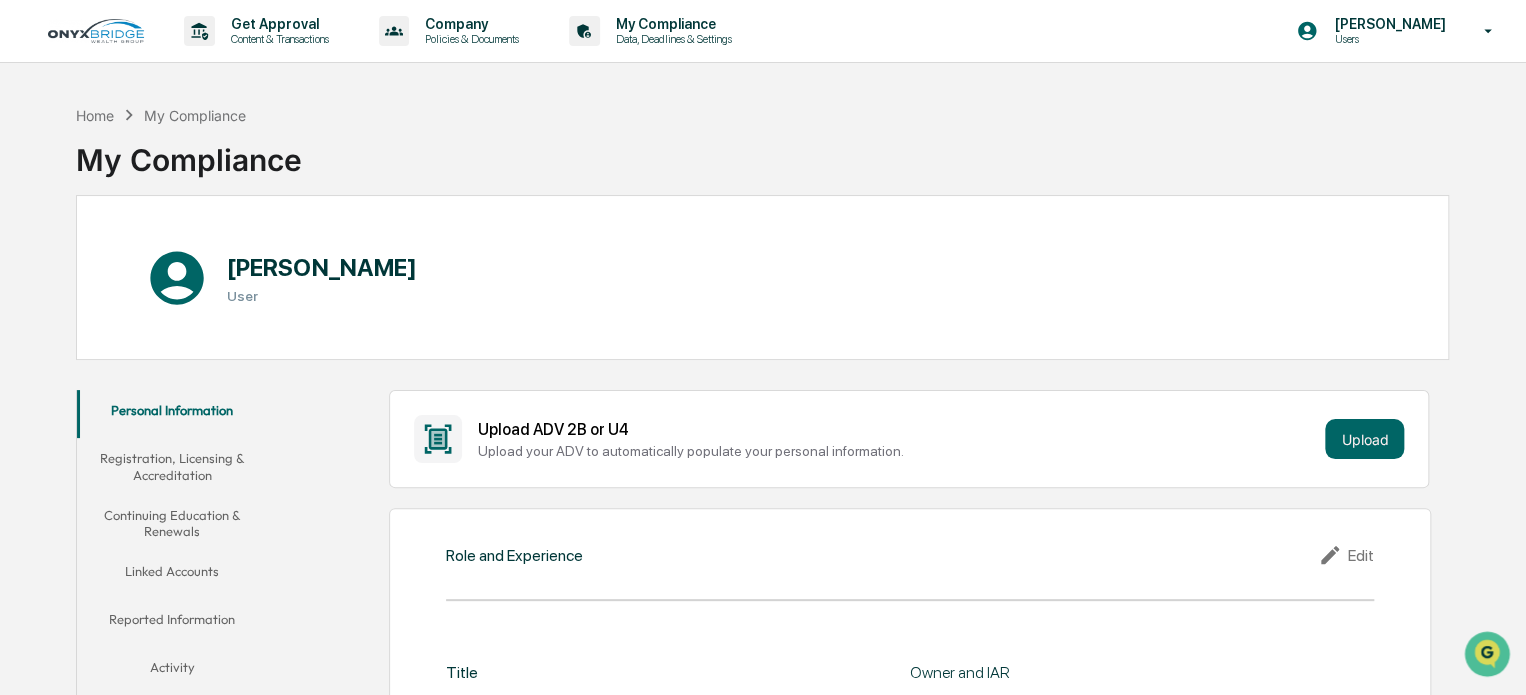 scroll, scrollTop: 200, scrollLeft: 0, axis: vertical 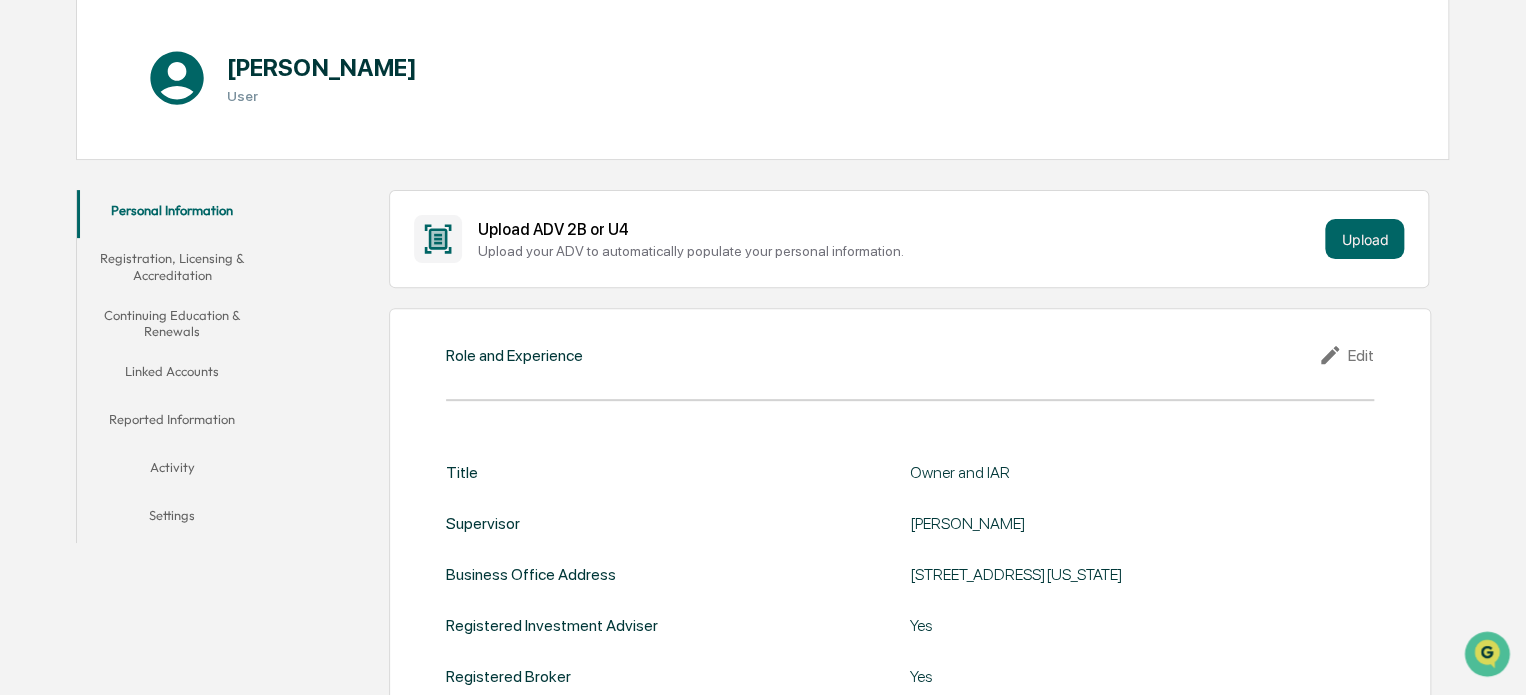 click on "Settings" at bounding box center [172, 519] 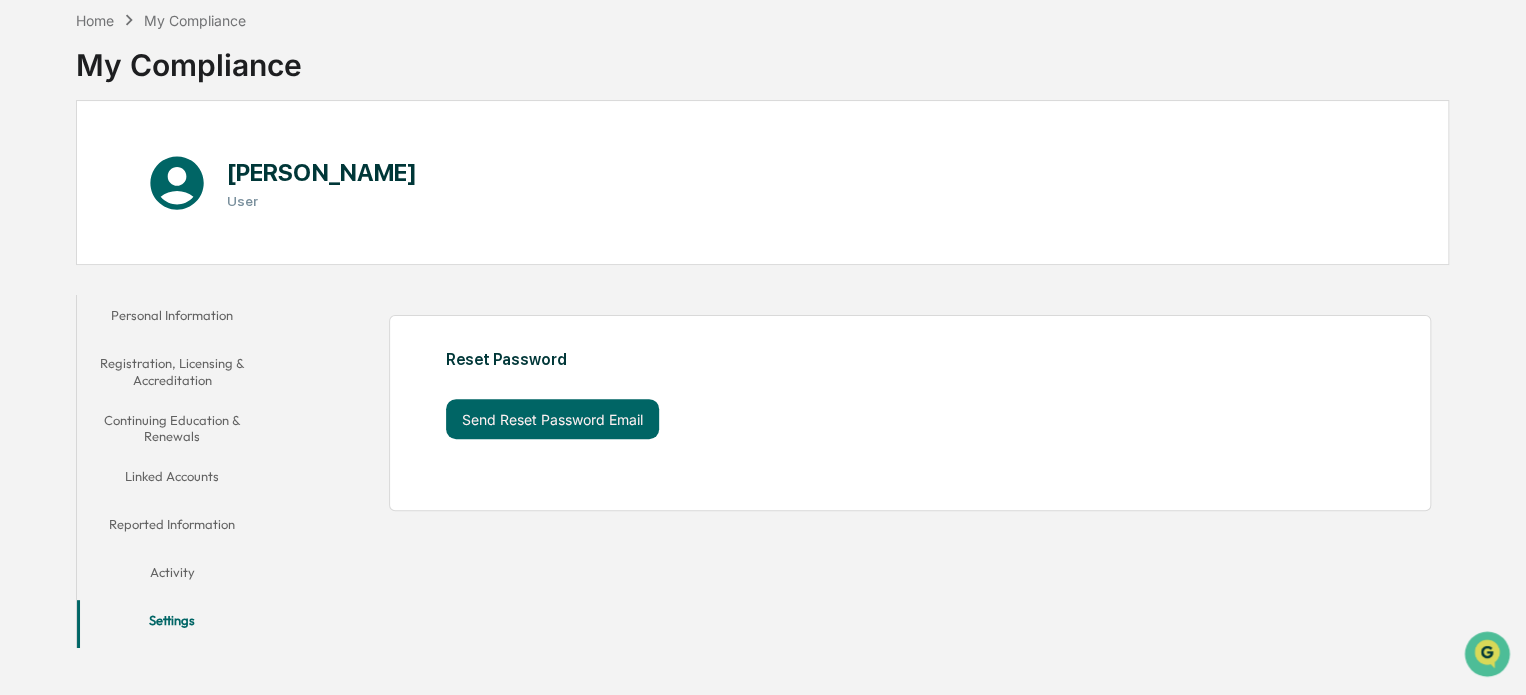 click on "Activity" at bounding box center [172, 576] 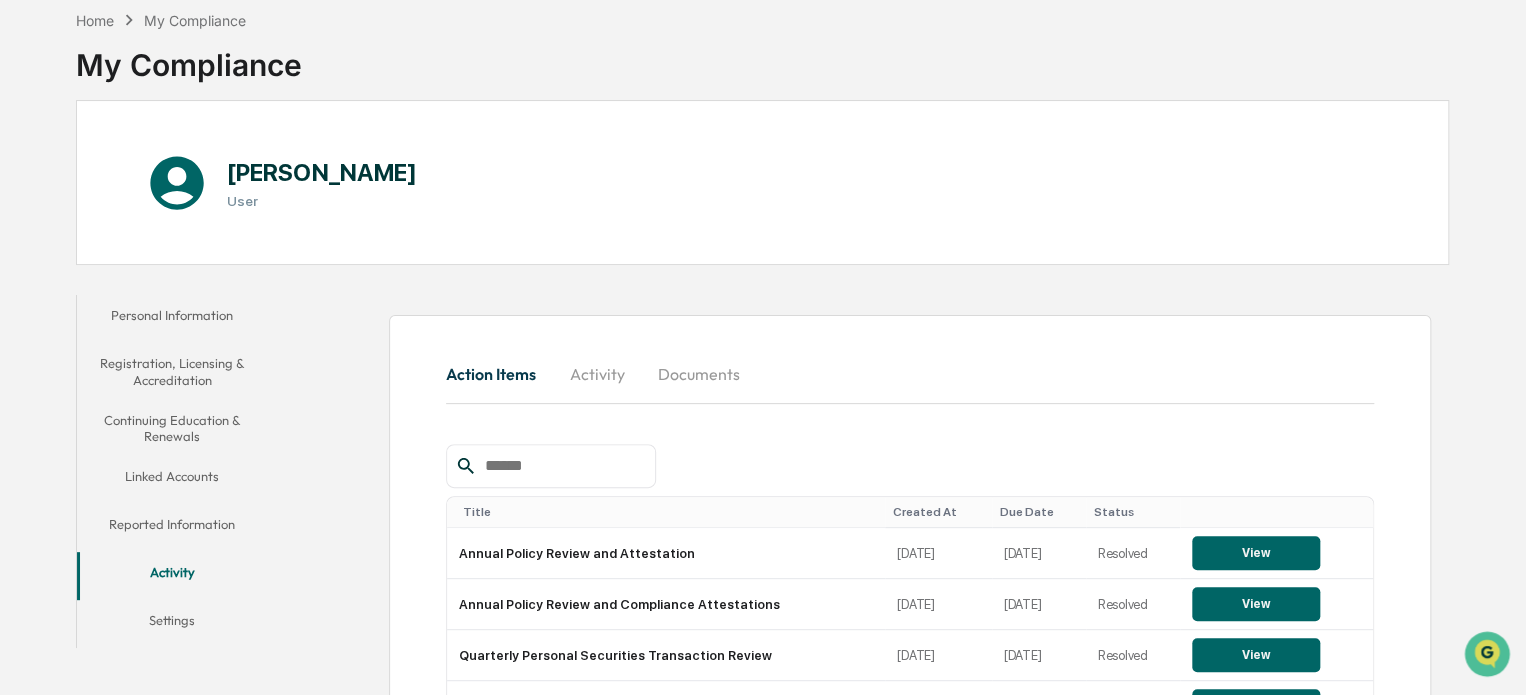 click on "Reported Information" at bounding box center (172, 528) 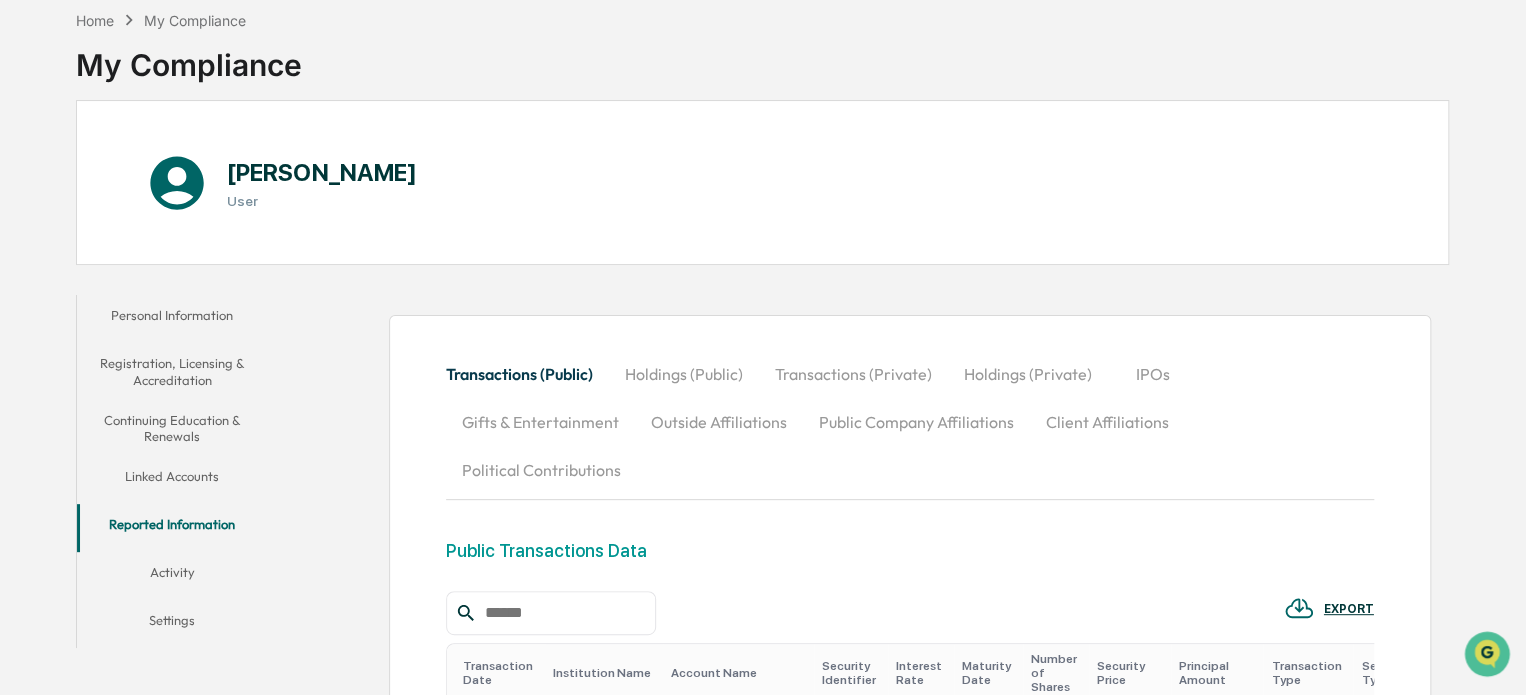 click on "Linked Accounts" at bounding box center (172, 480) 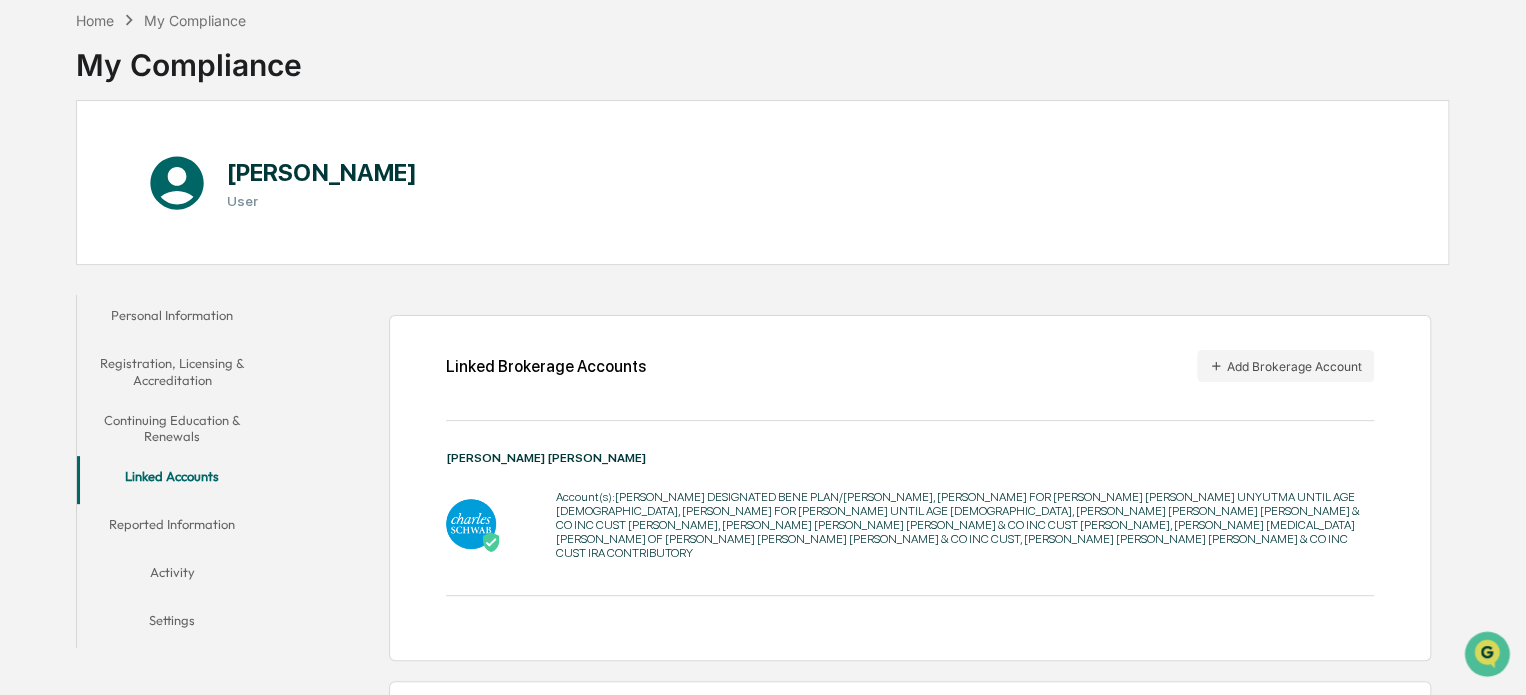 click on "Personal Information" at bounding box center (172, 319) 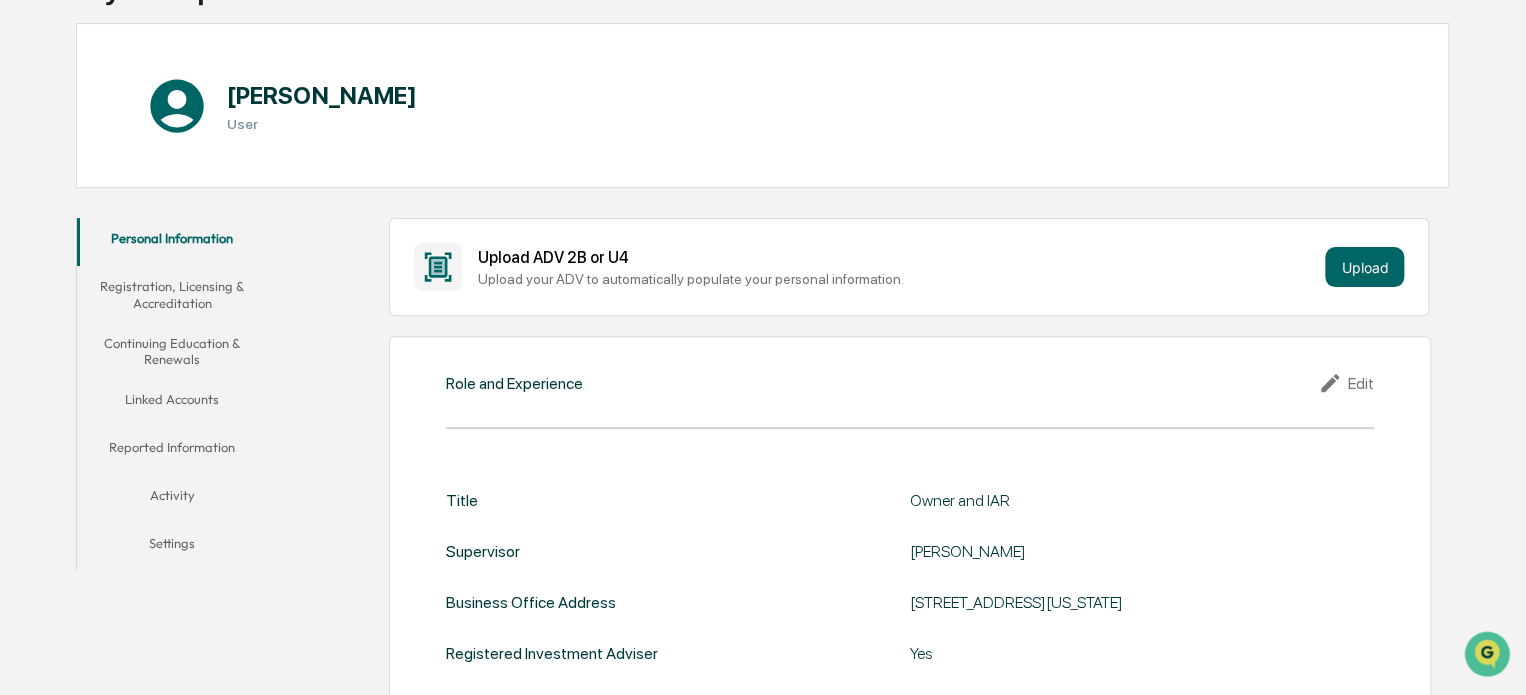 scroll, scrollTop: 0, scrollLeft: 0, axis: both 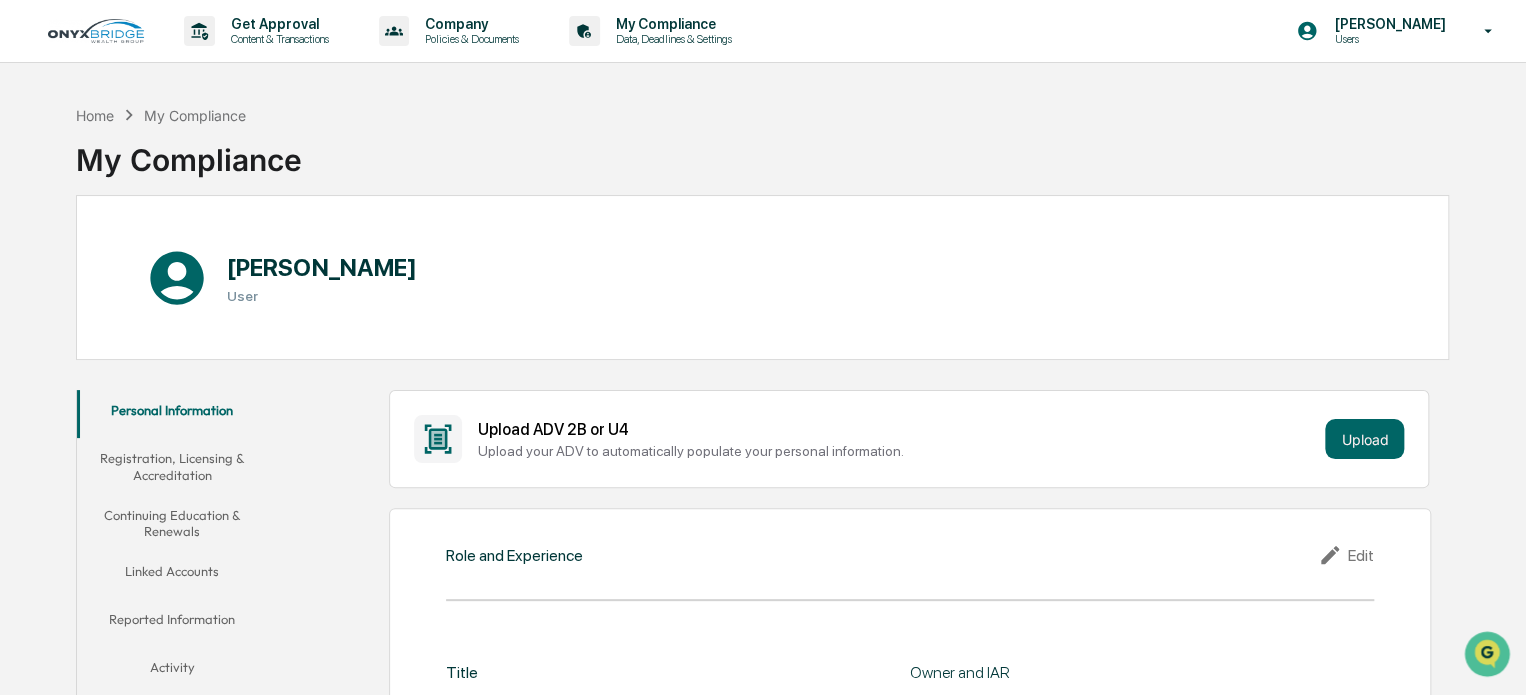 click 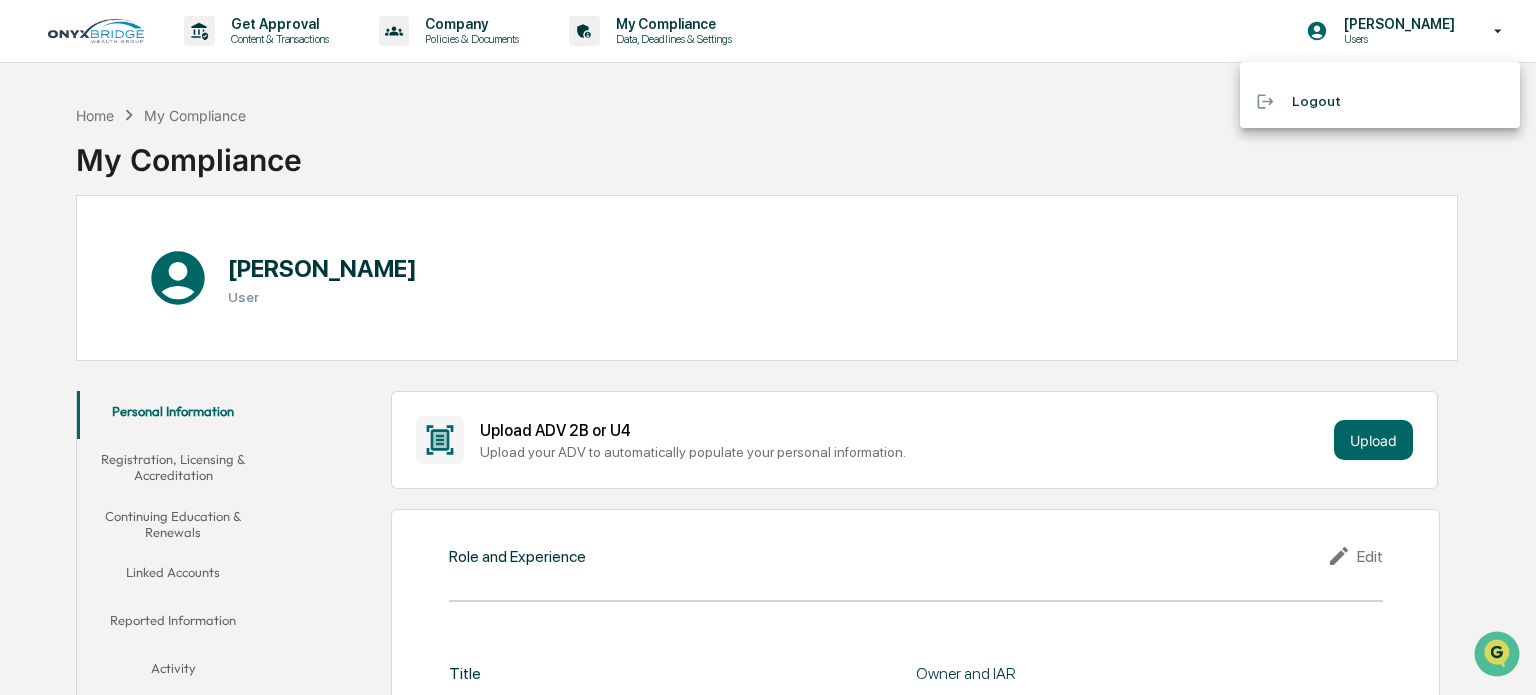 click at bounding box center (768, 347) 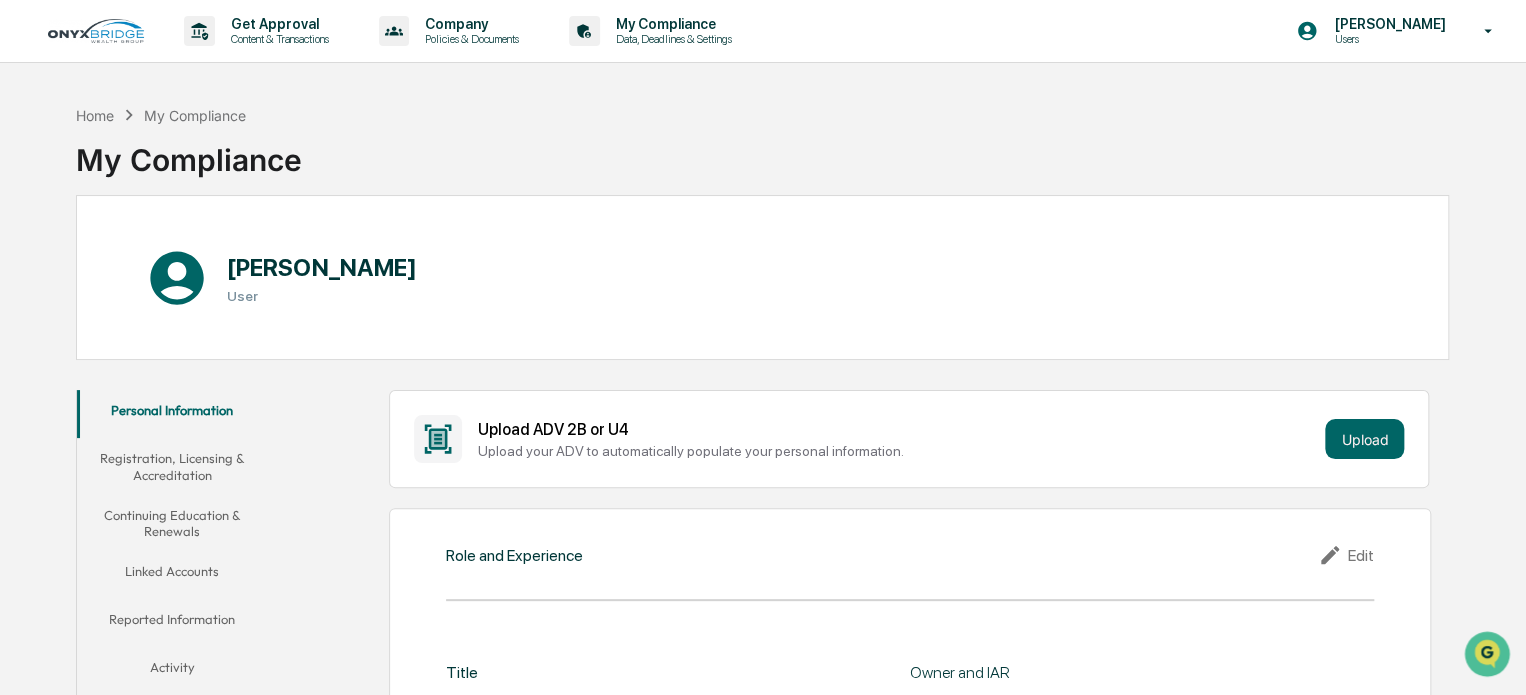 click on "[PERSON_NAME]" at bounding box center [1386, 24] 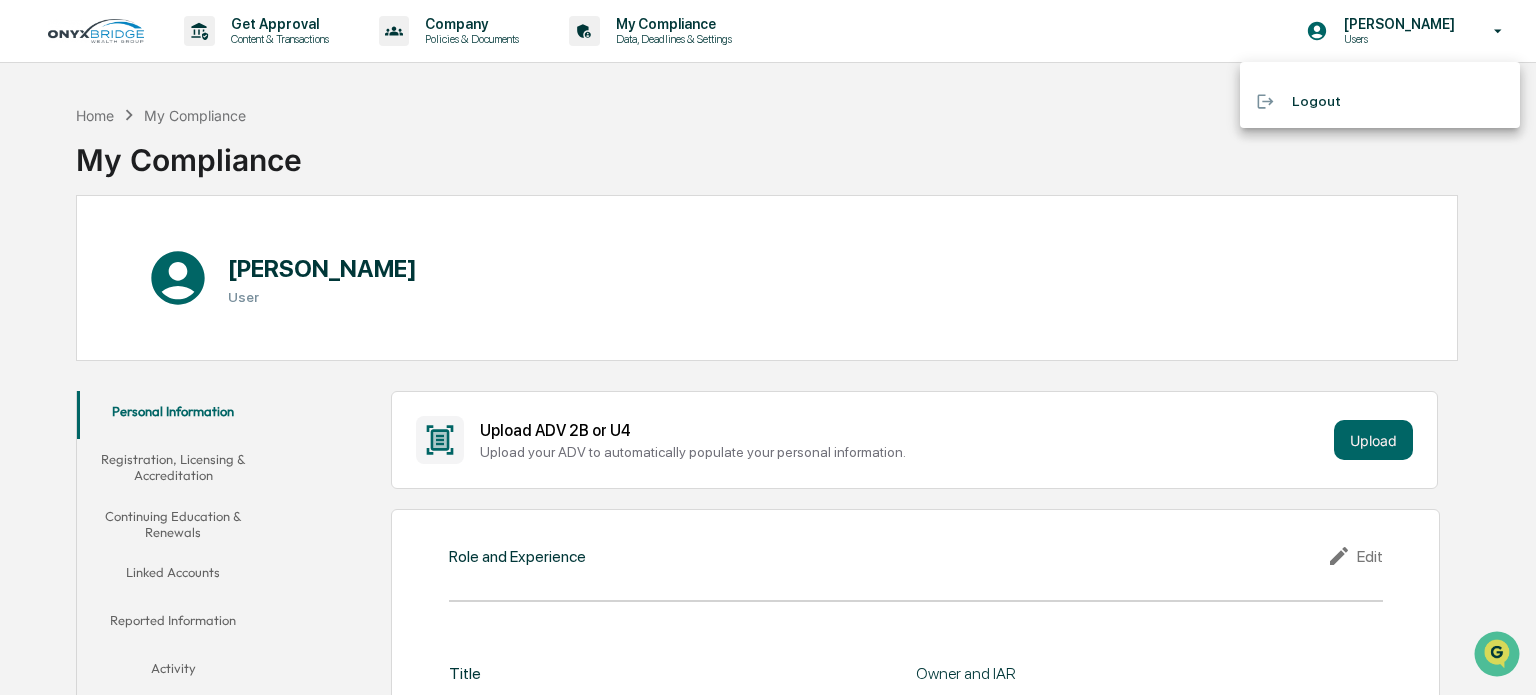 click at bounding box center [768, 347] 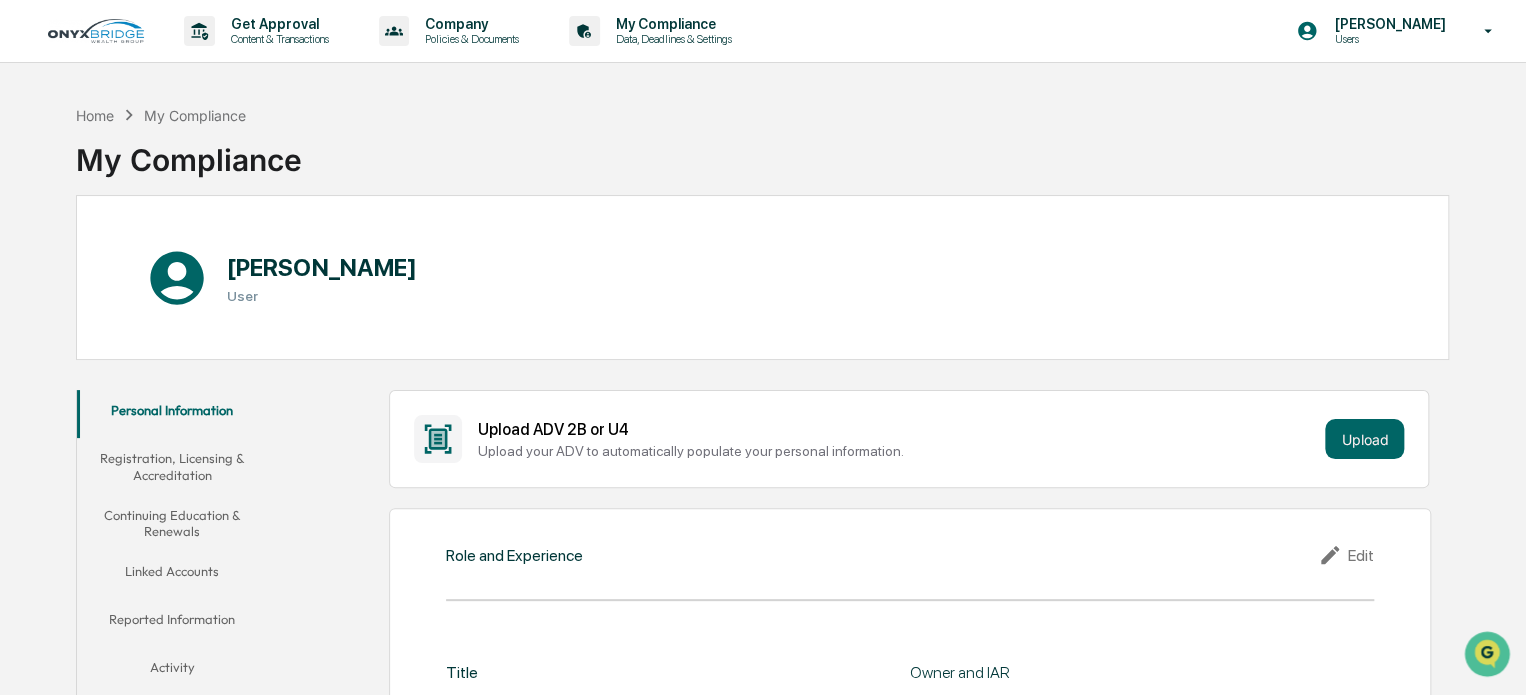 click on "Home My Compliance My Compliance" at bounding box center (762, 145) 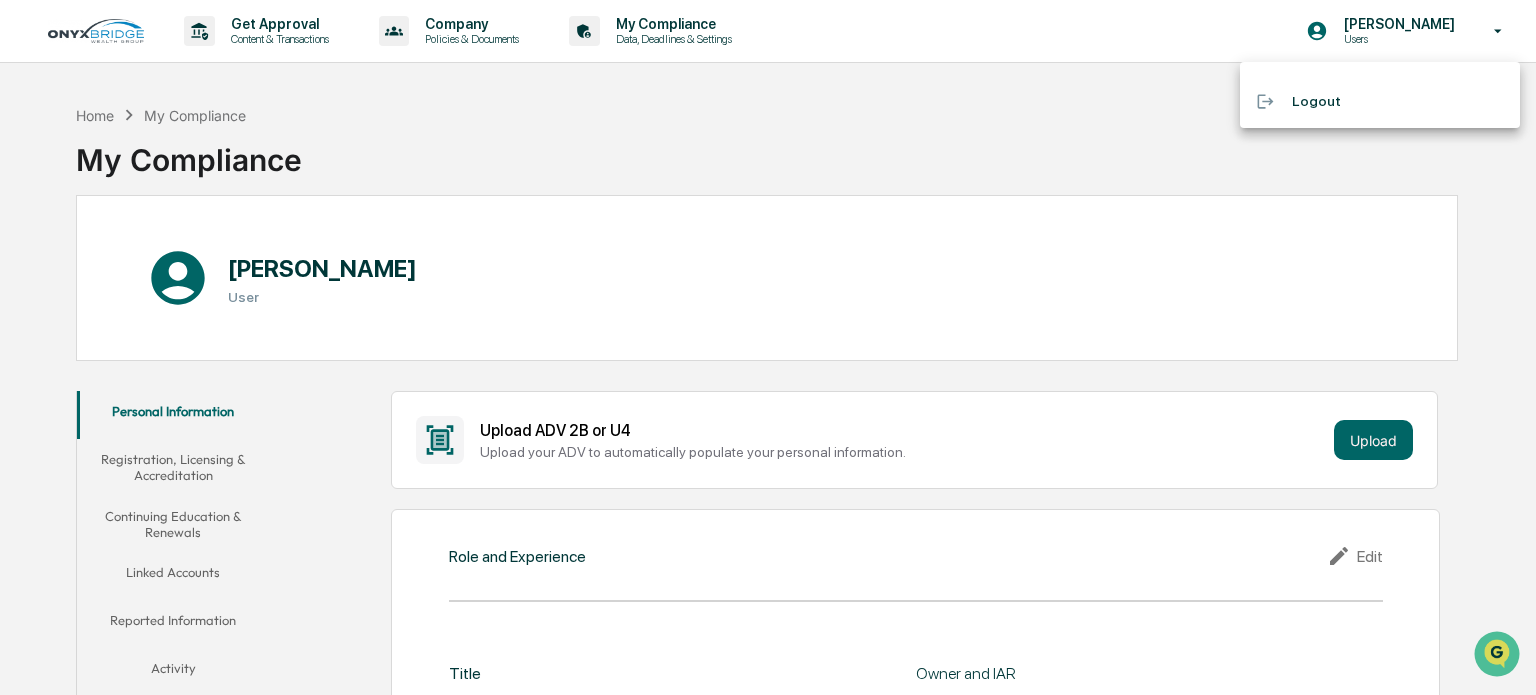 click at bounding box center [768, 347] 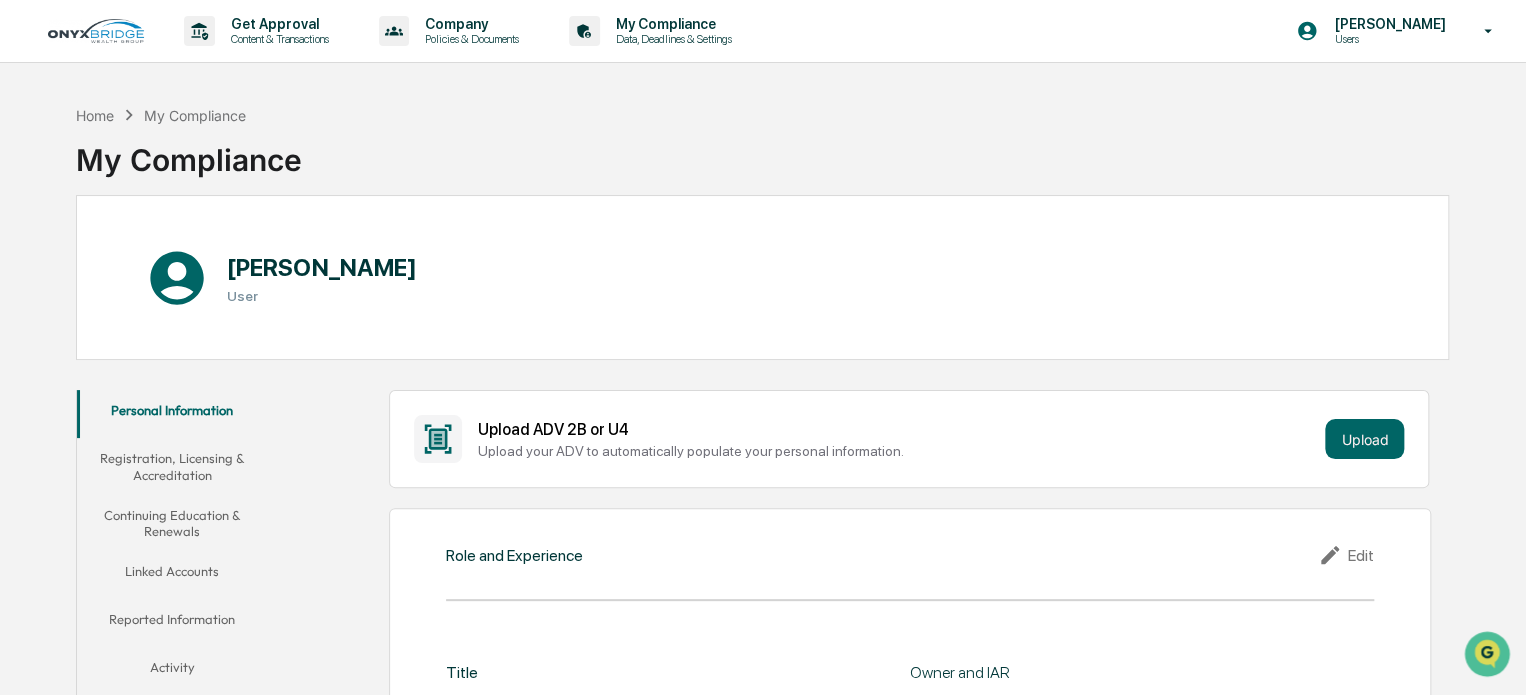 click on "Home My Compliance My Compliance" at bounding box center [762, 145] 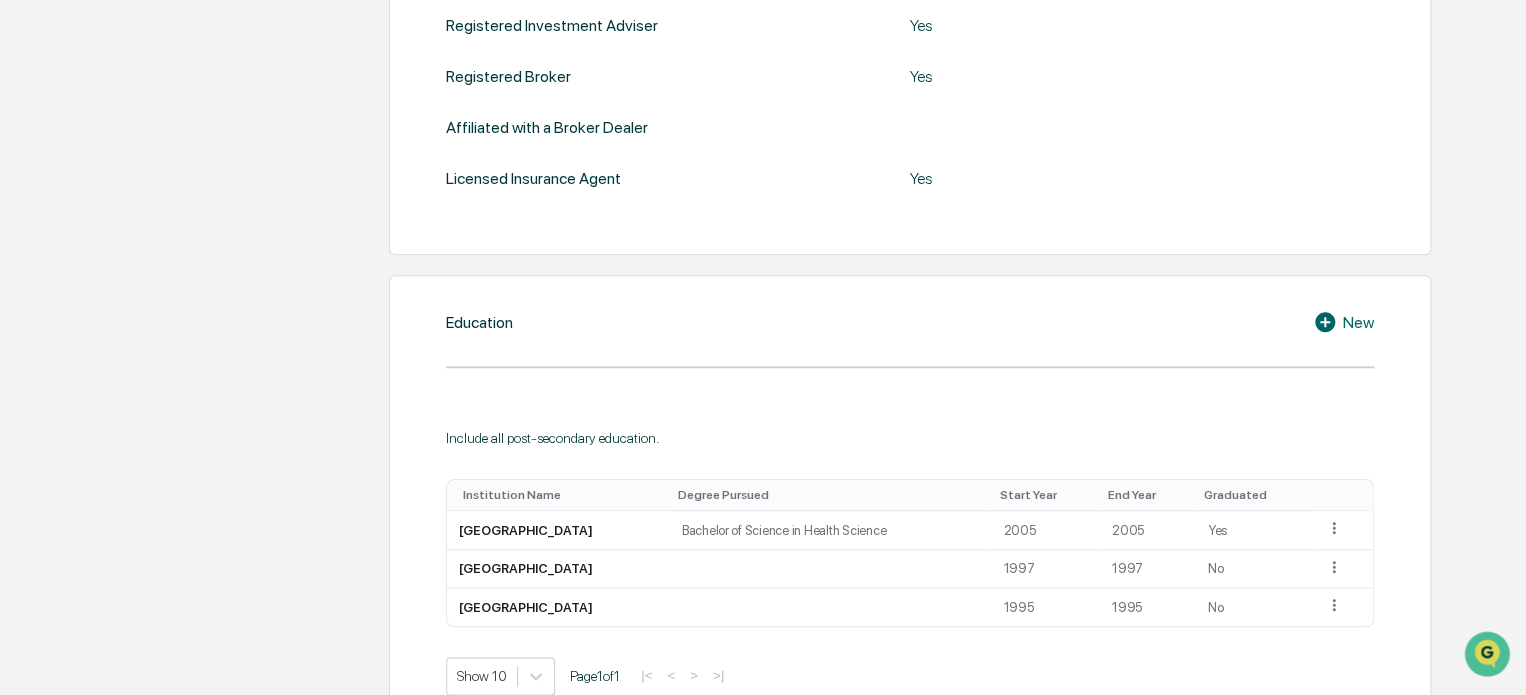 scroll, scrollTop: 1600, scrollLeft: 0, axis: vertical 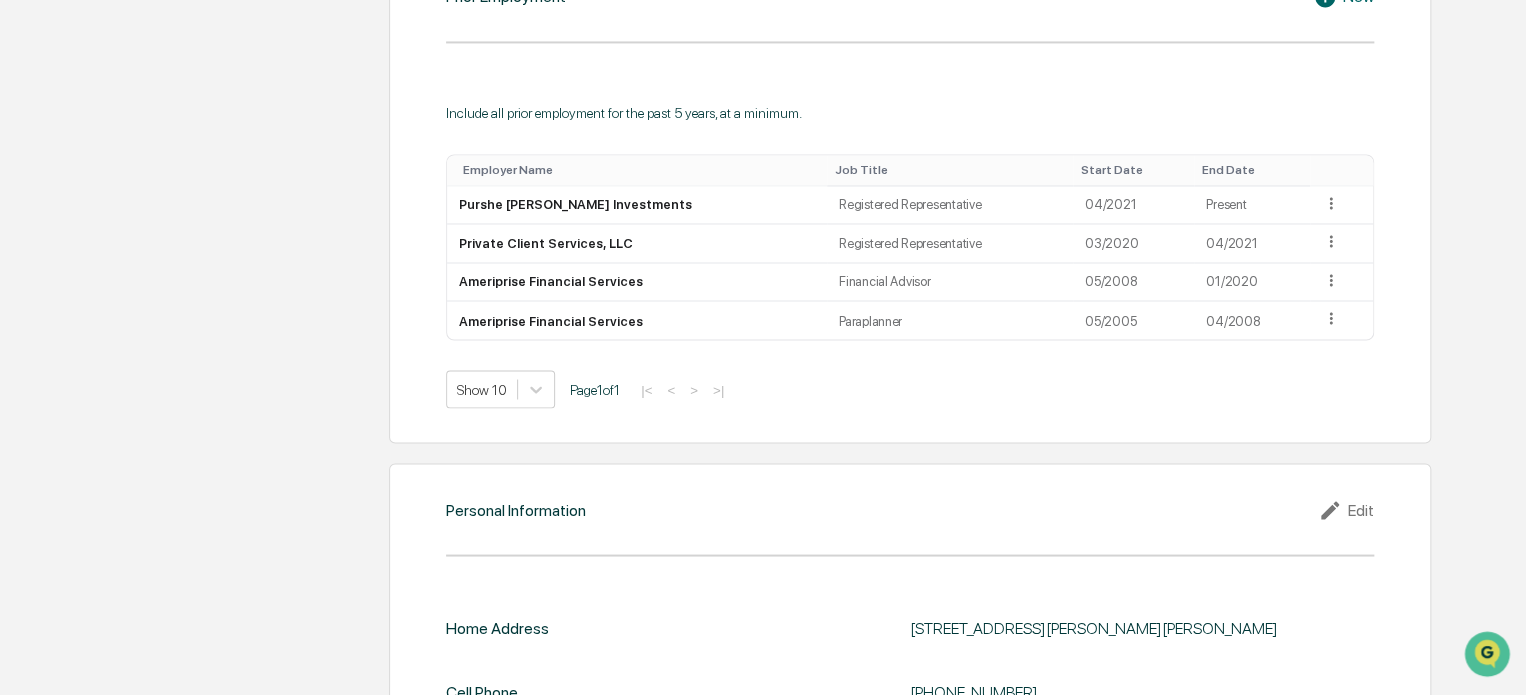 drag, startPoint x: 50, startPoint y: 163, endPoint x: 204, endPoint y: 97, distance: 167.54701 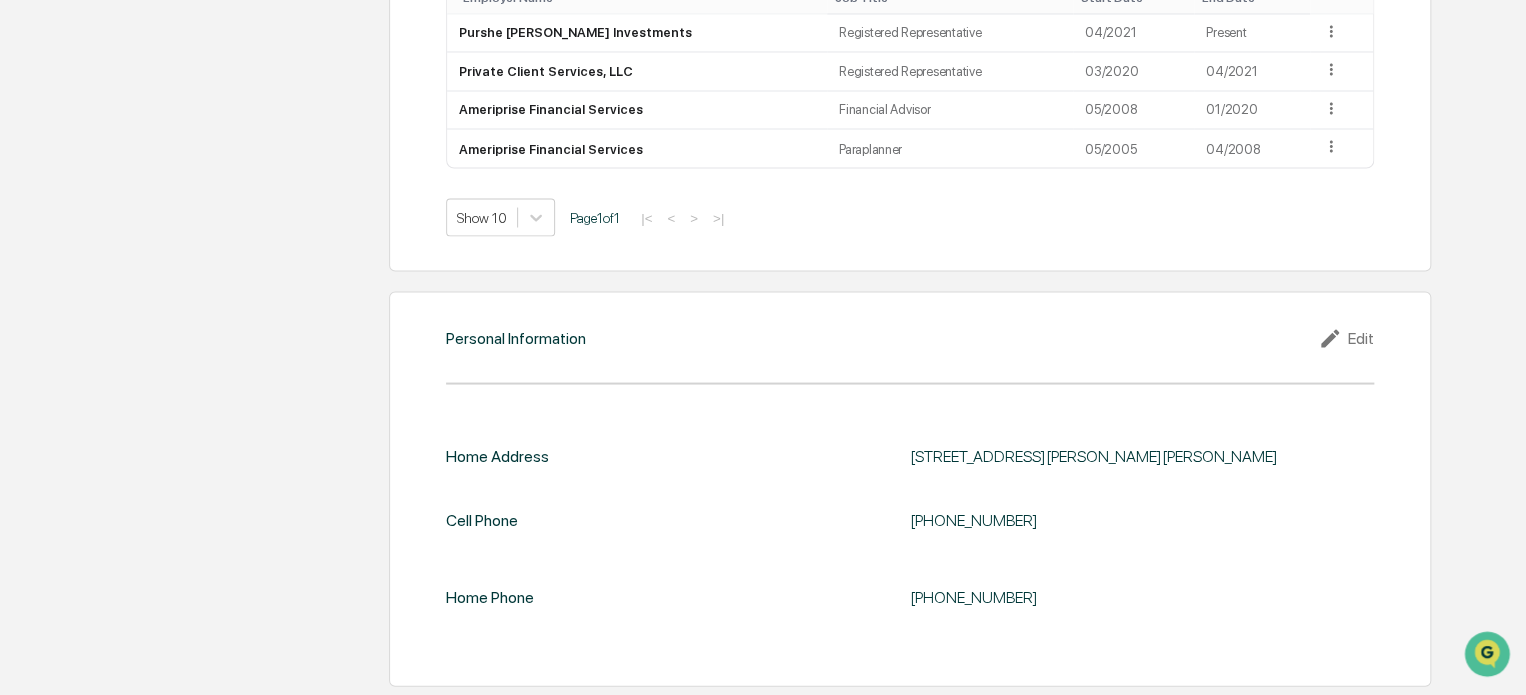 click on "[PHONE_NUMBER]" at bounding box center (1142, 519) 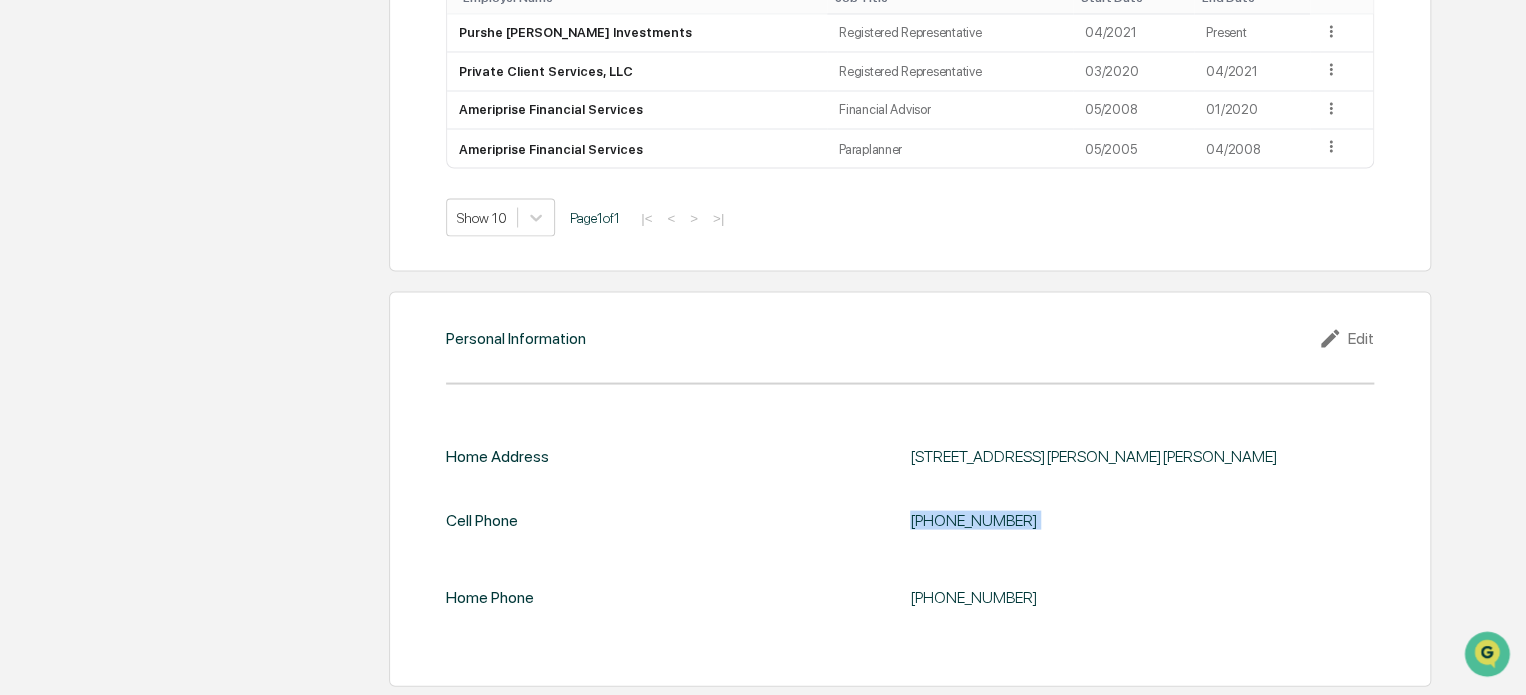 click on "[PHONE_NUMBER]" at bounding box center (1142, 519) 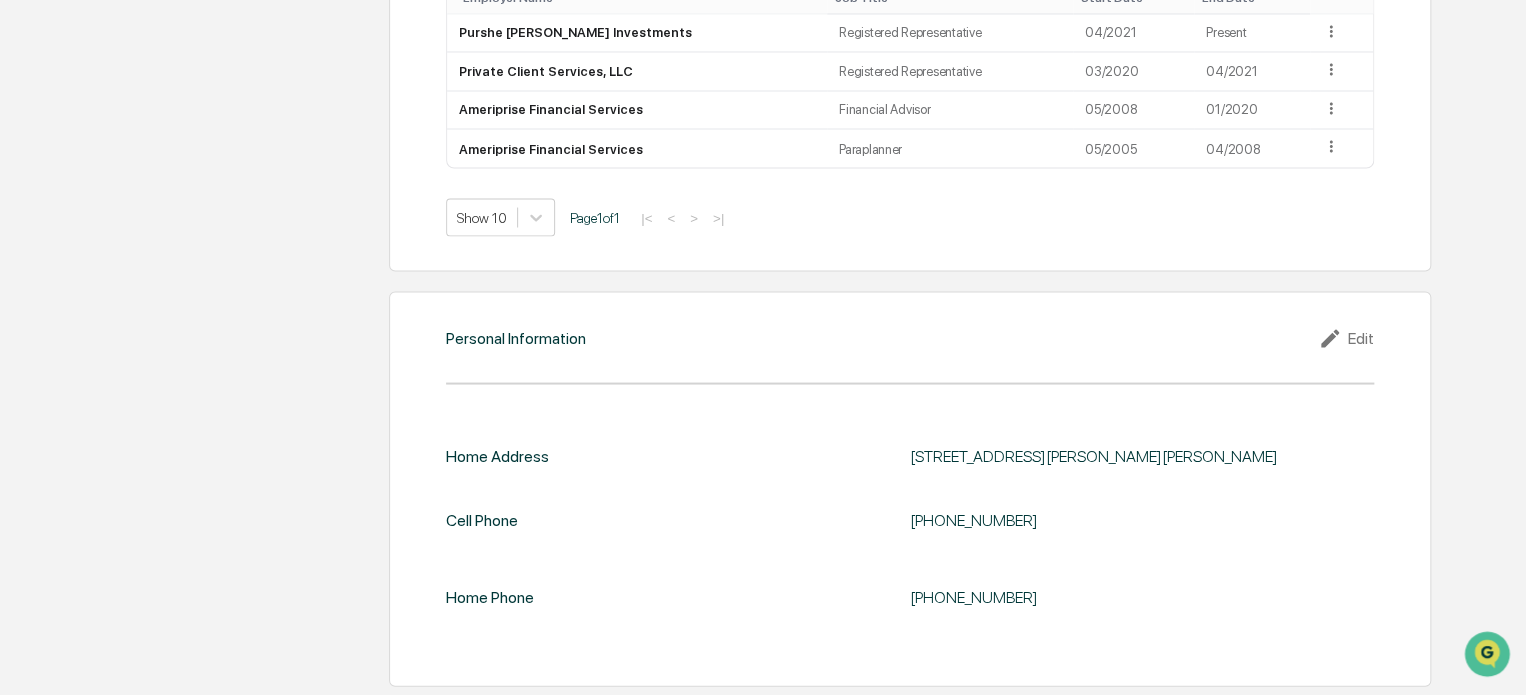click on "Personal Information Edit Home Address [STREET_ADDRESS][PERSON_NAME][PERSON_NAME] Cell Phone [PHONE_NUMBER] Home Phone [PHONE_NUMBER]" at bounding box center (910, 488) 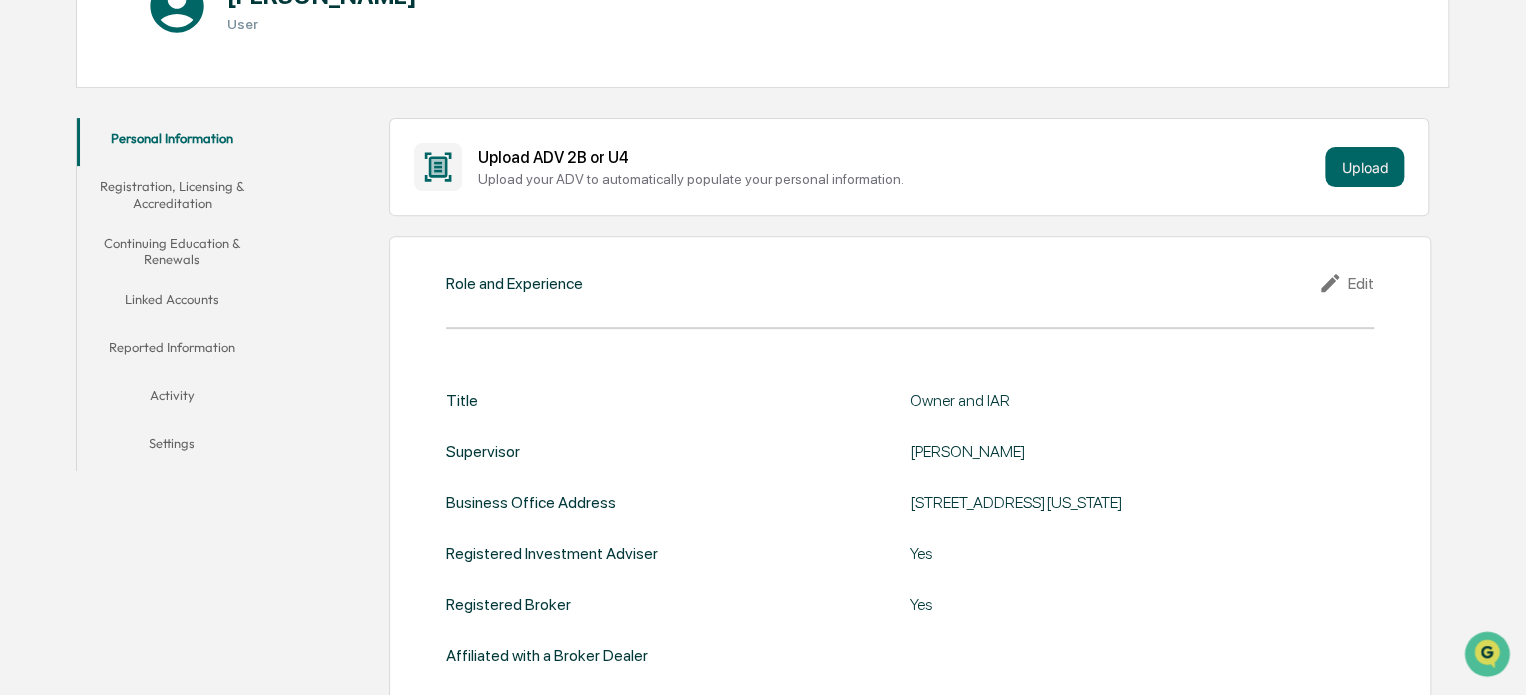 scroll, scrollTop: 0, scrollLeft: 0, axis: both 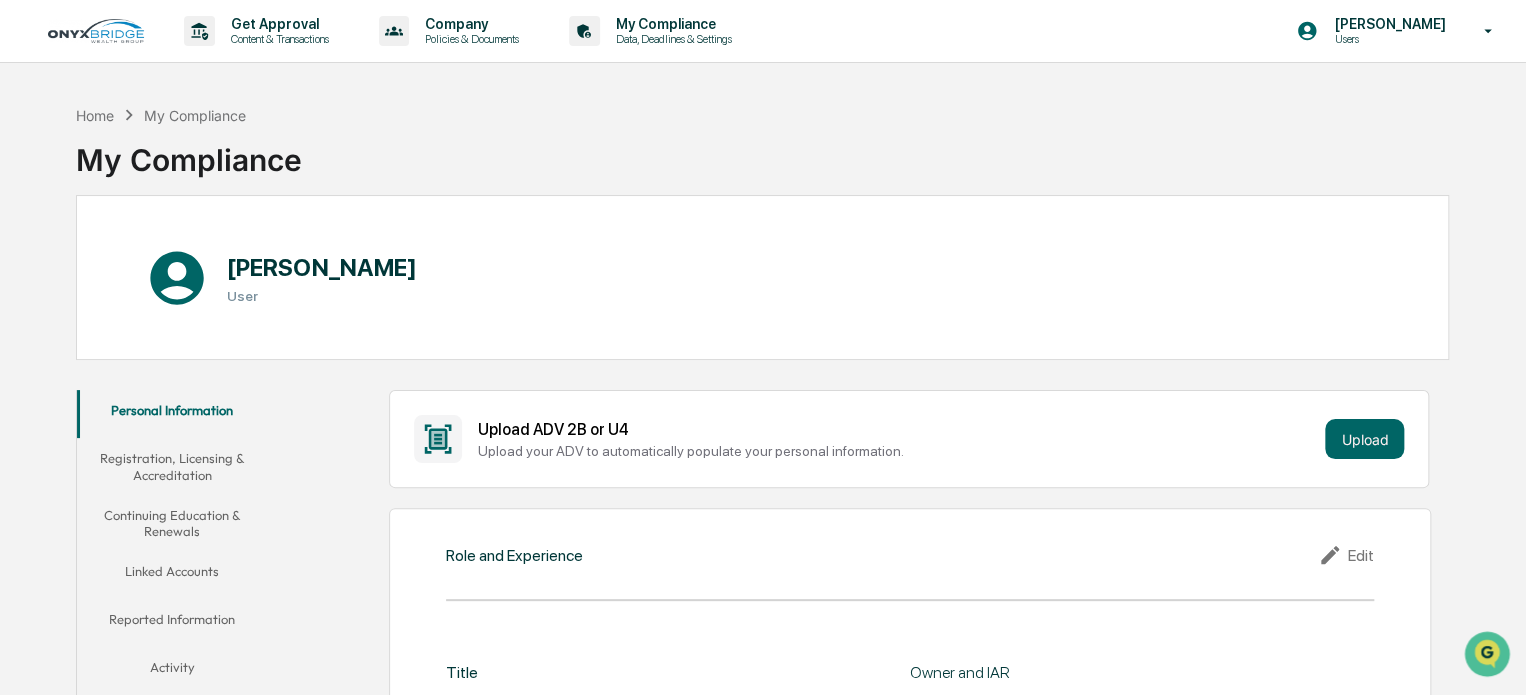 click on "[PERSON_NAME] User" at bounding box center [762, 277] 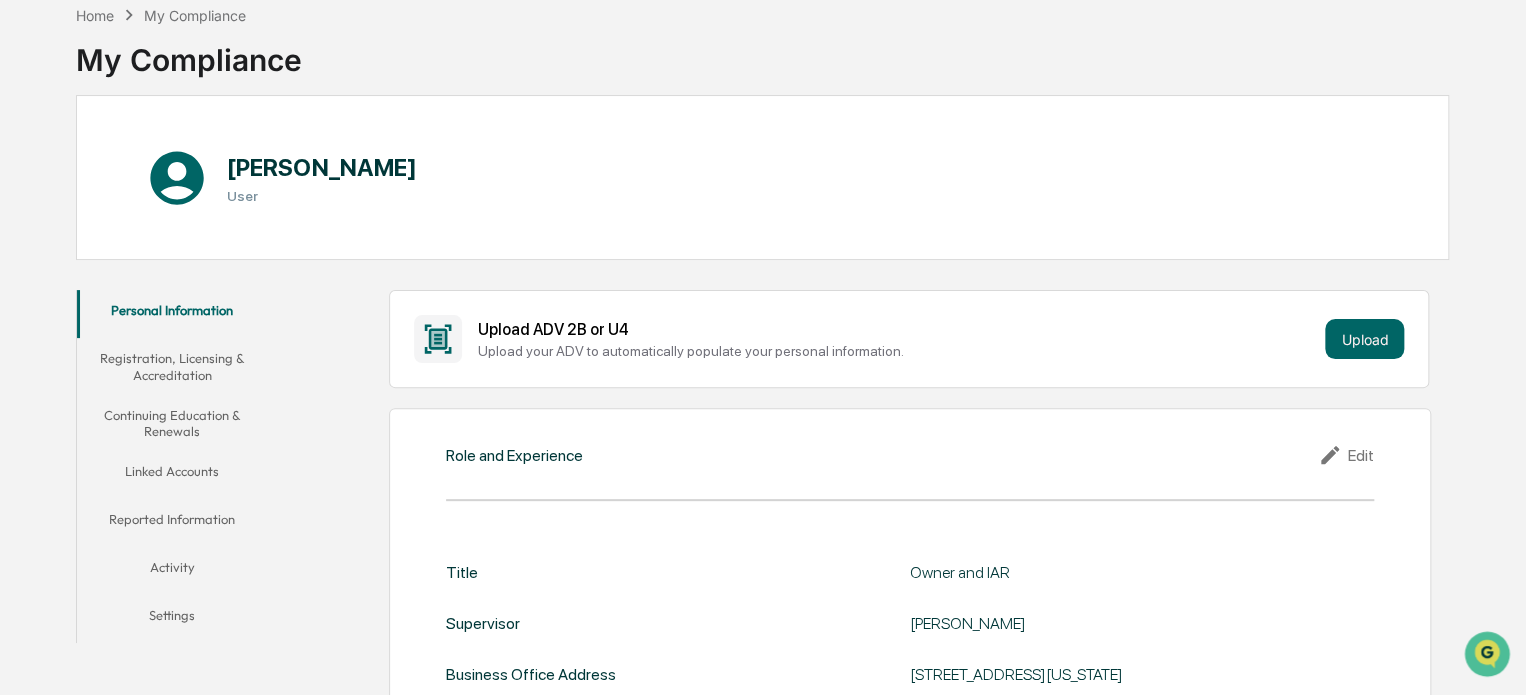 click on "Activity" at bounding box center [172, 571] 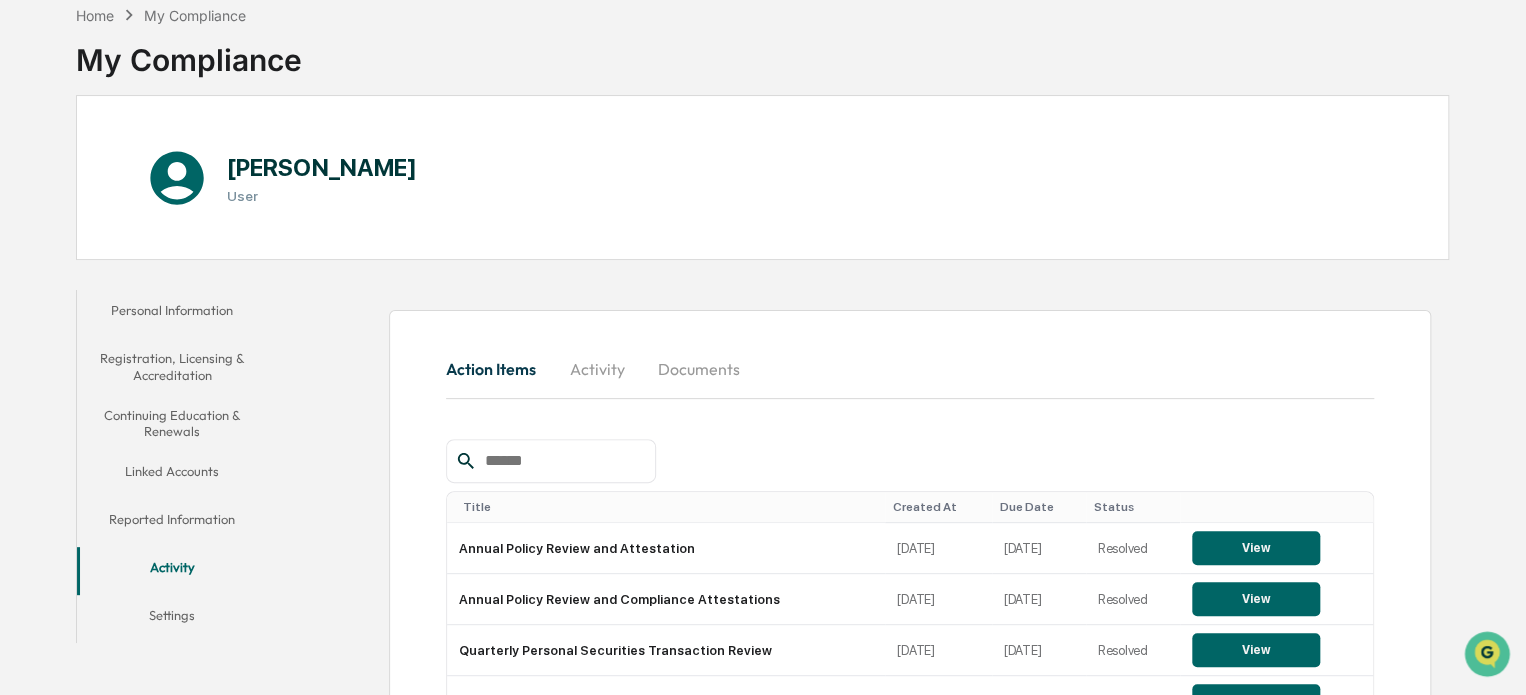 click on "Settings" at bounding box center [172, 619] 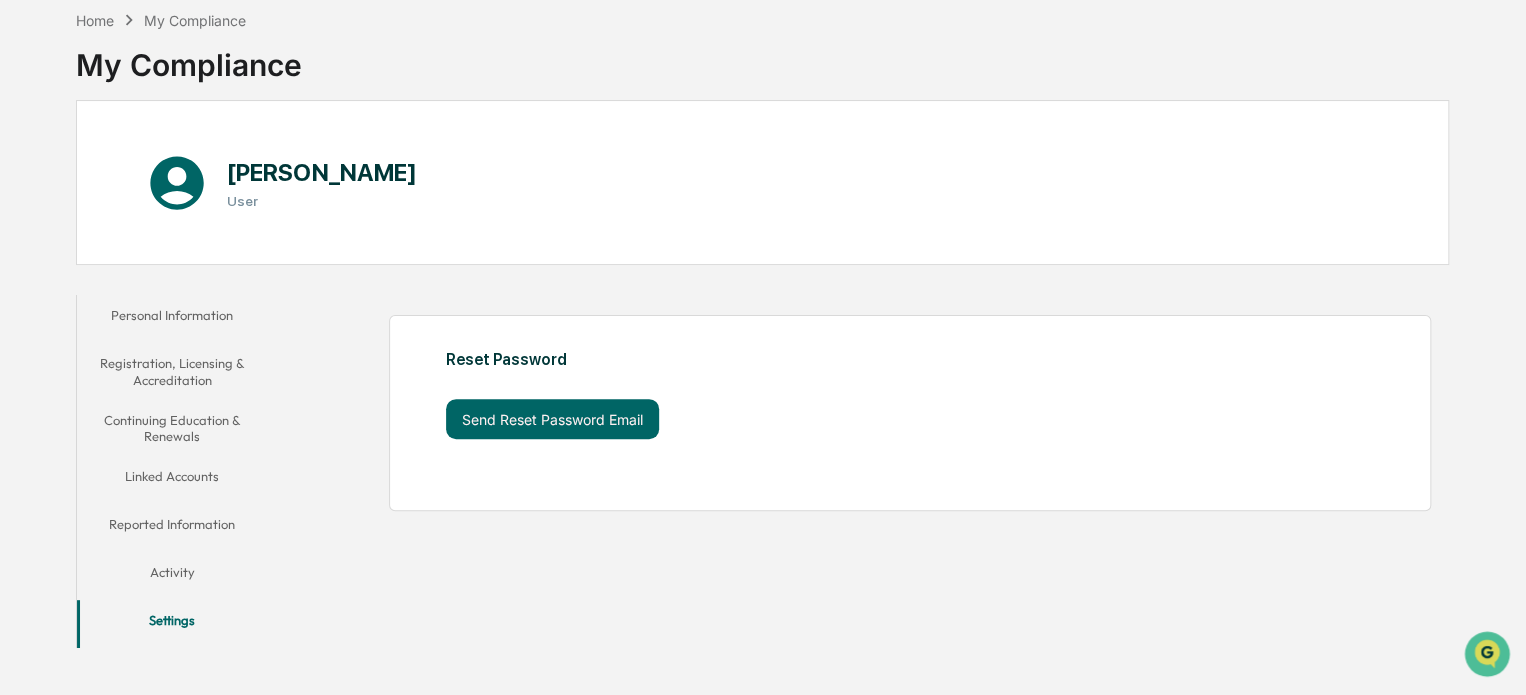 scroll, scrollTop: 0, scrollLeft: 0, axis: both 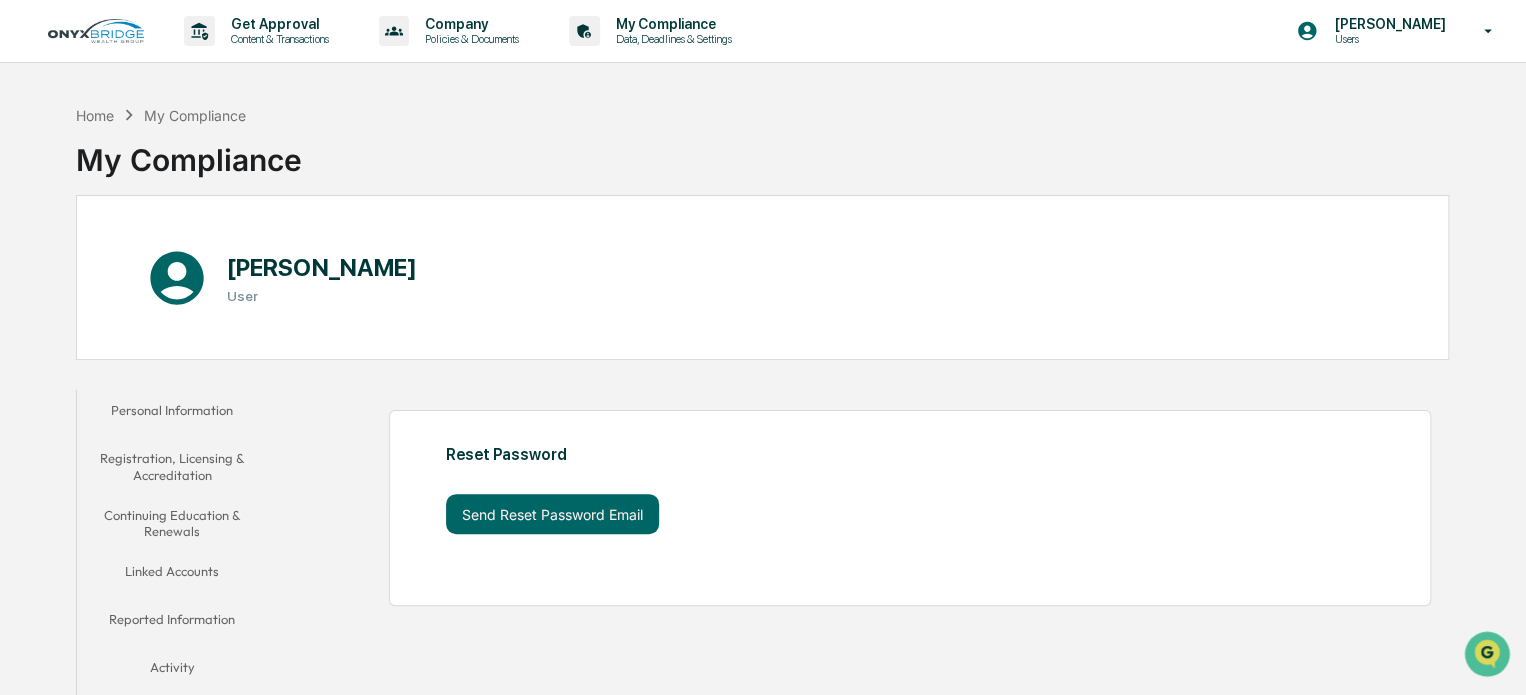 click on "Users" at bounding box center [1386, 39] 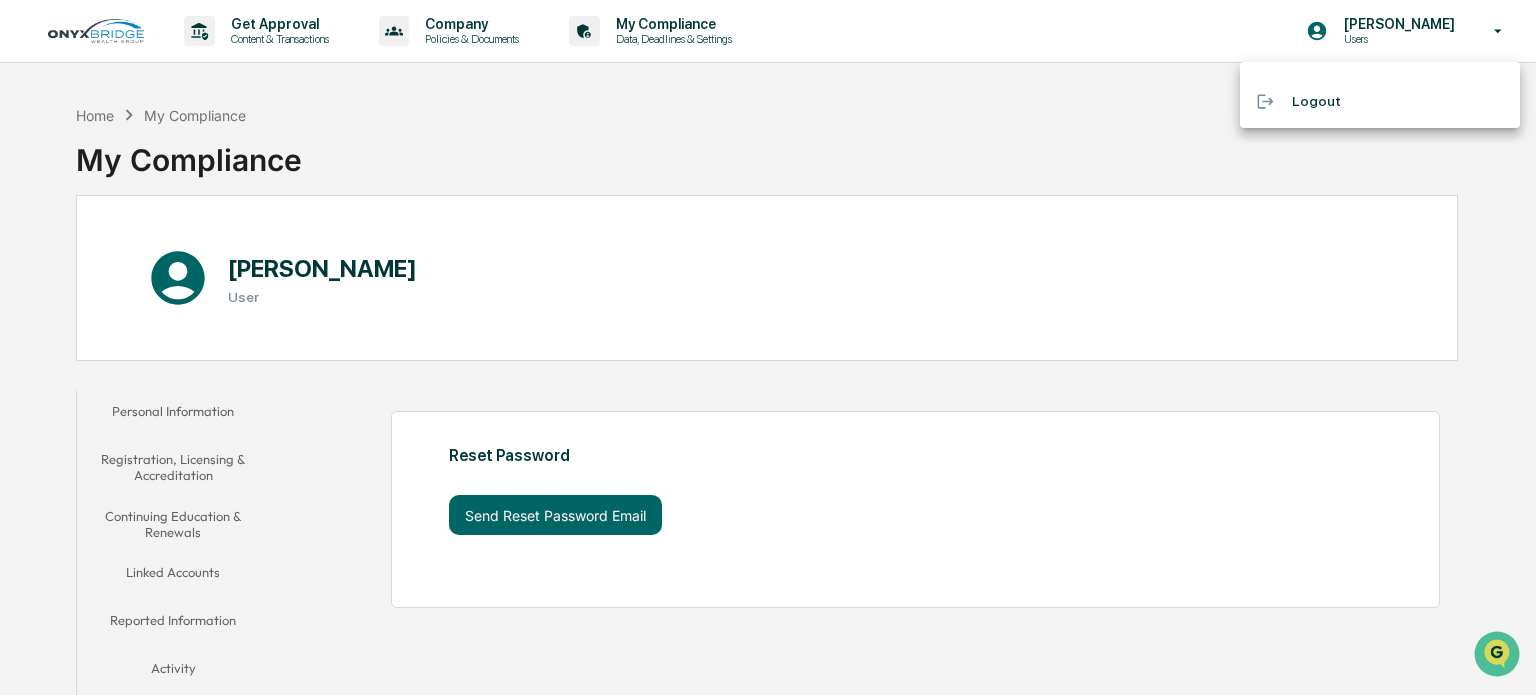 click at bounding box center (768, 347) 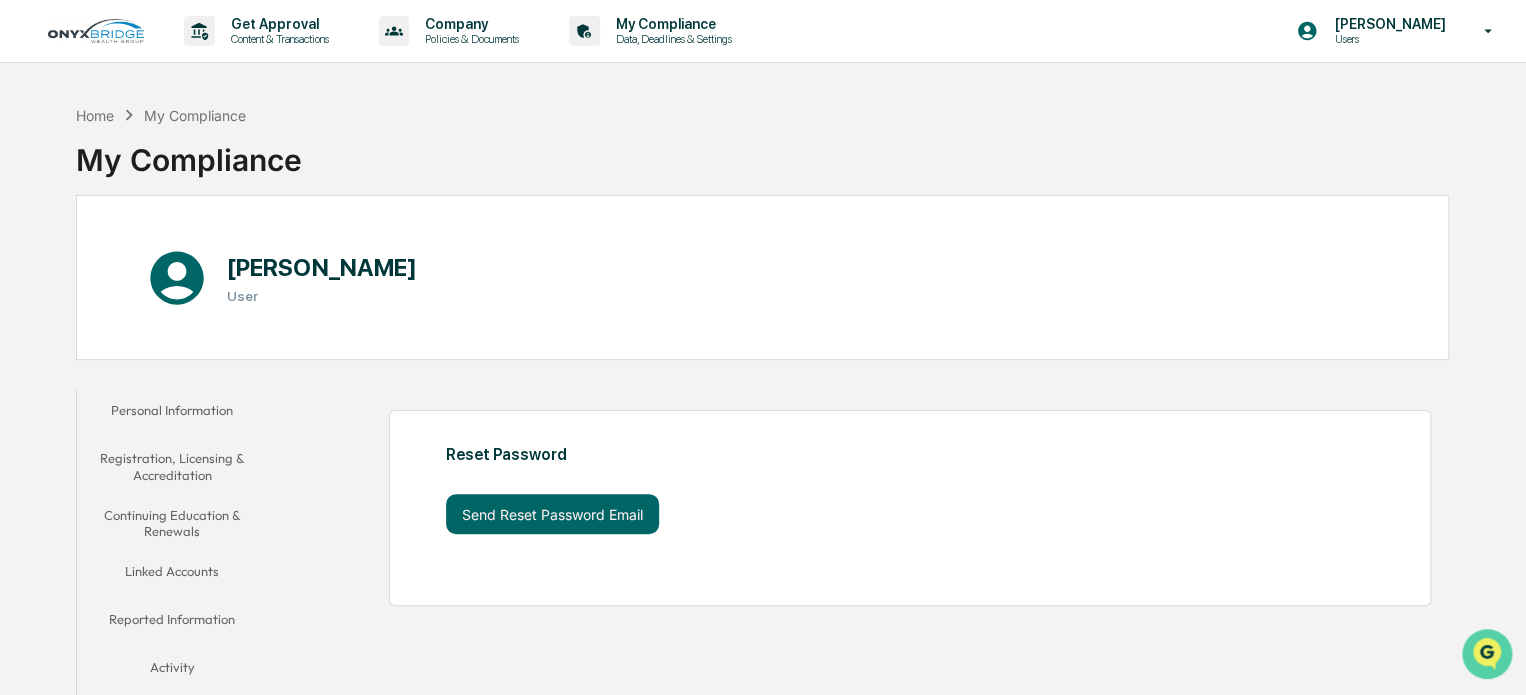 click 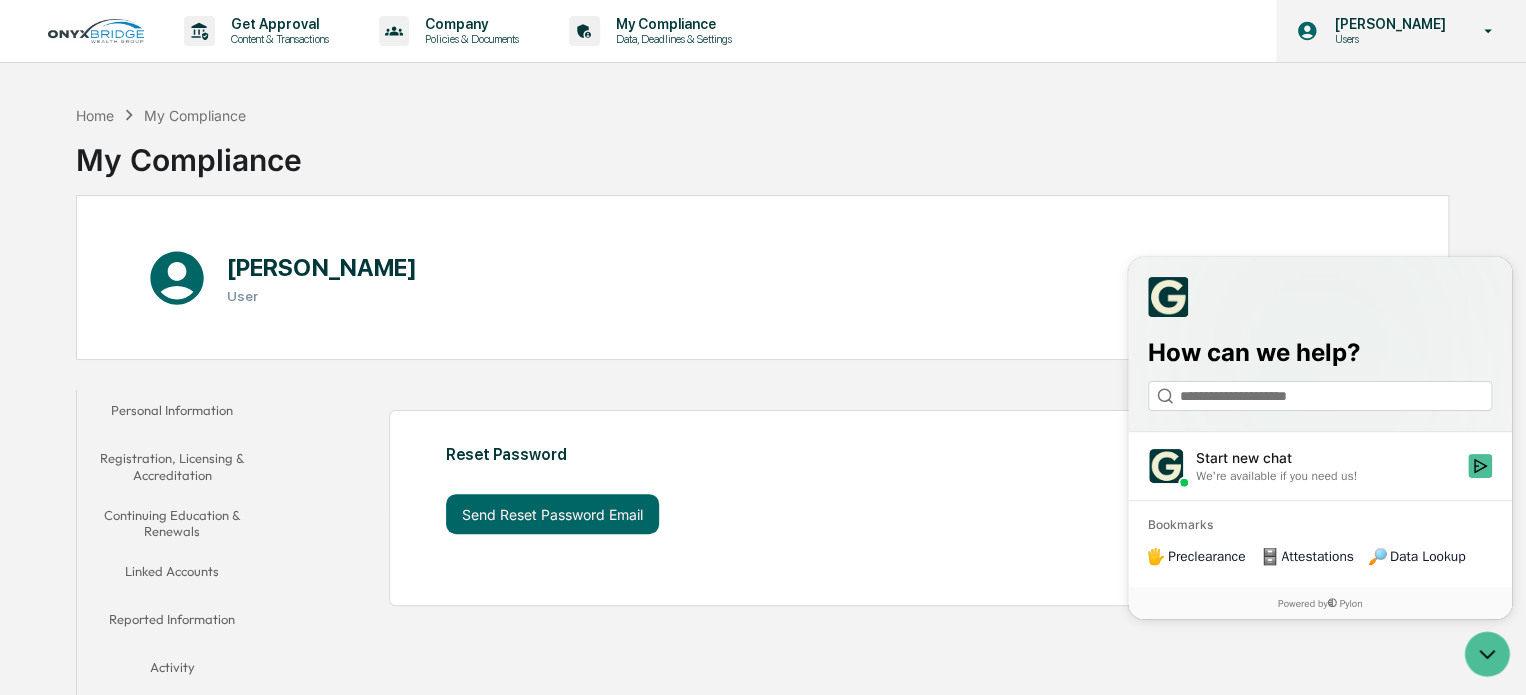 click on "[PERSON_NAME] Users" at bounding box center [1401, 31] 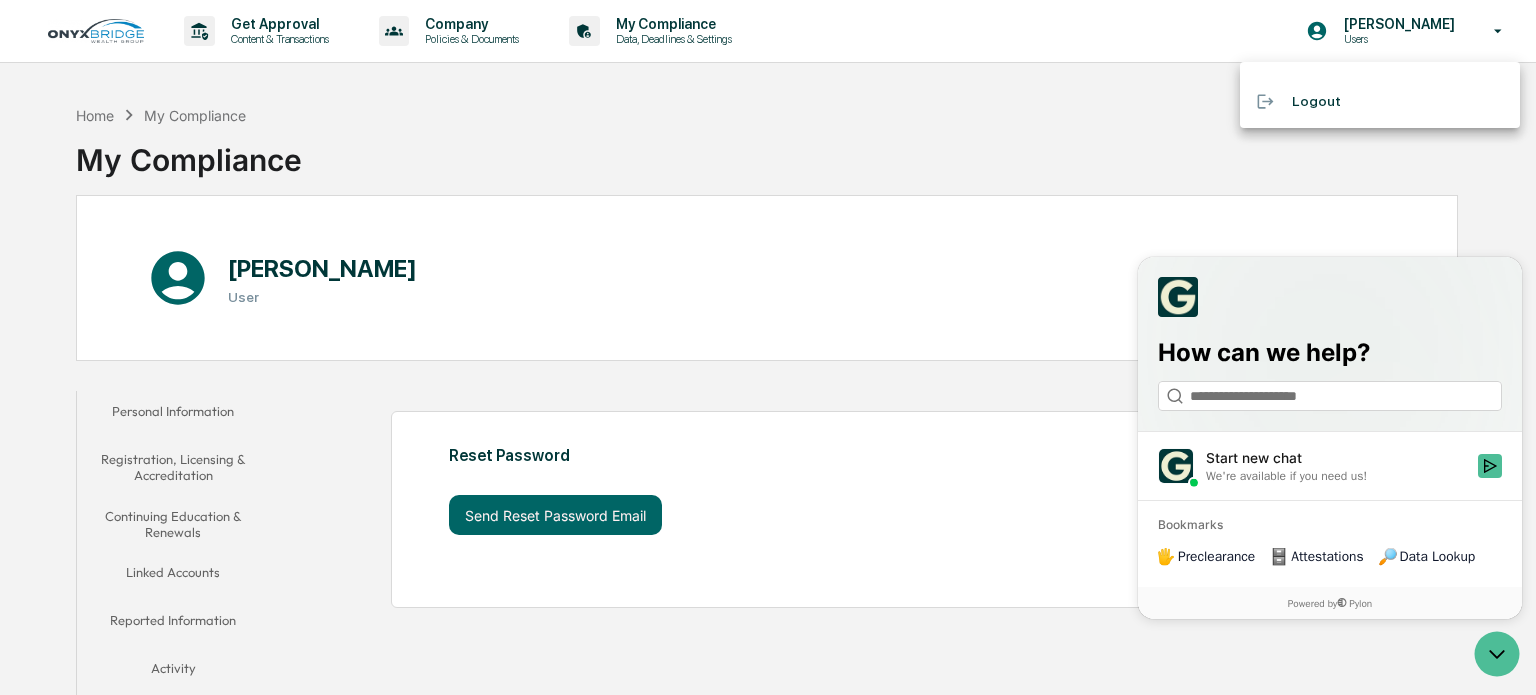 click at bounding box center [768, 347] 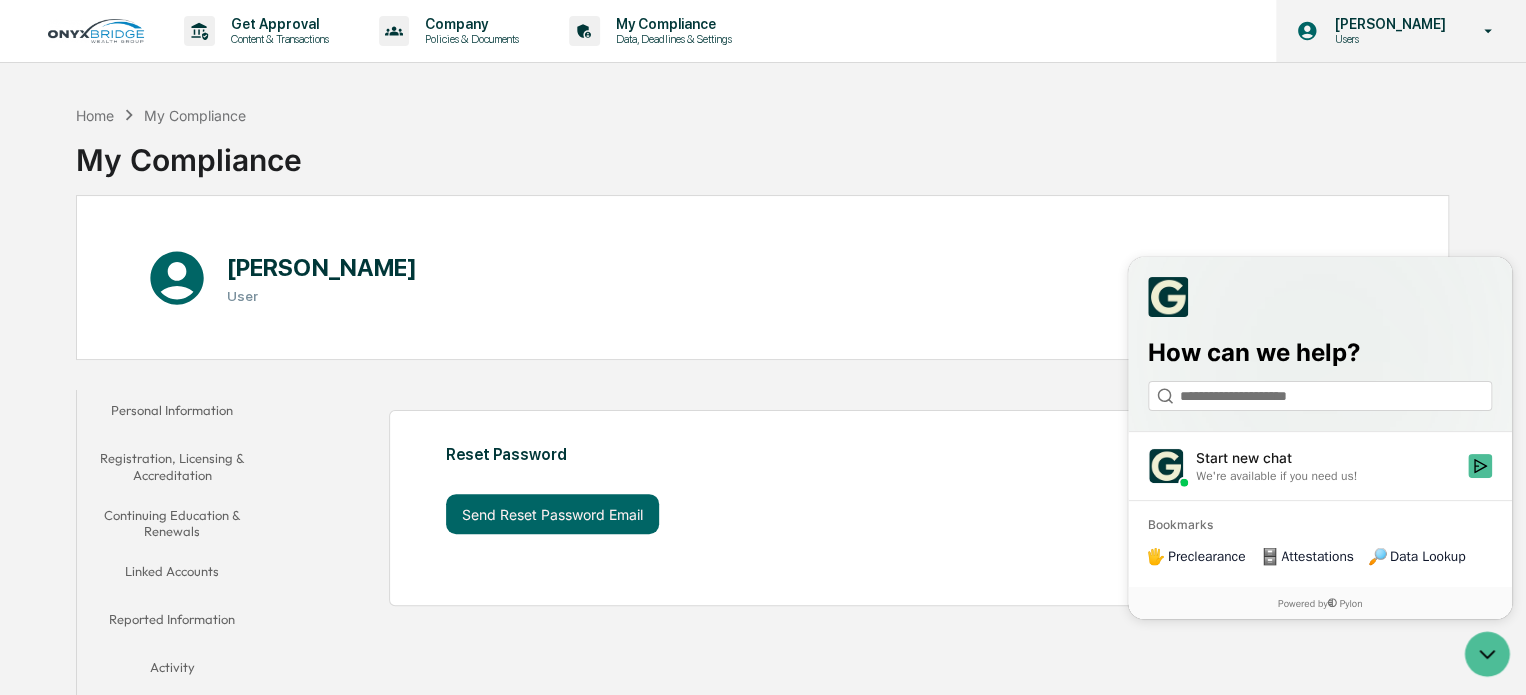 click 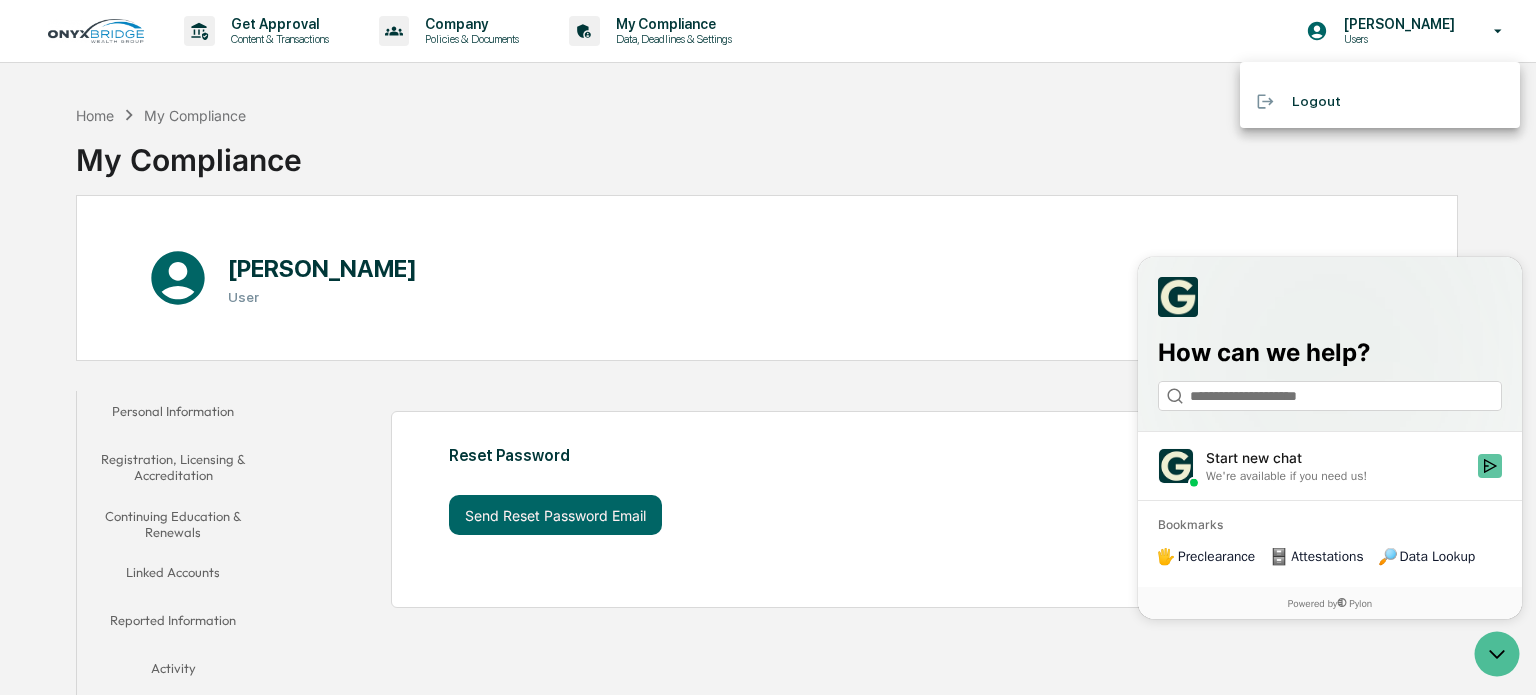 click 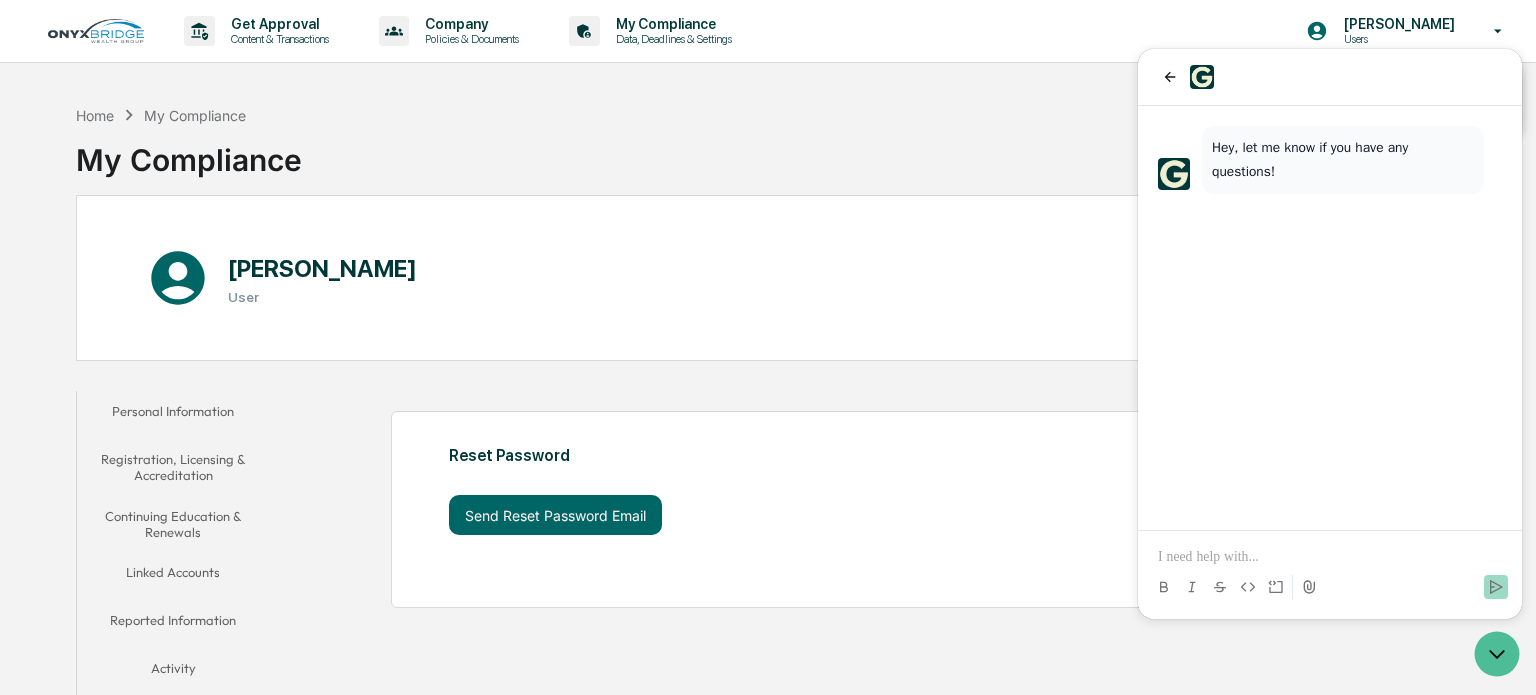 click at bounding box center (768, 347) 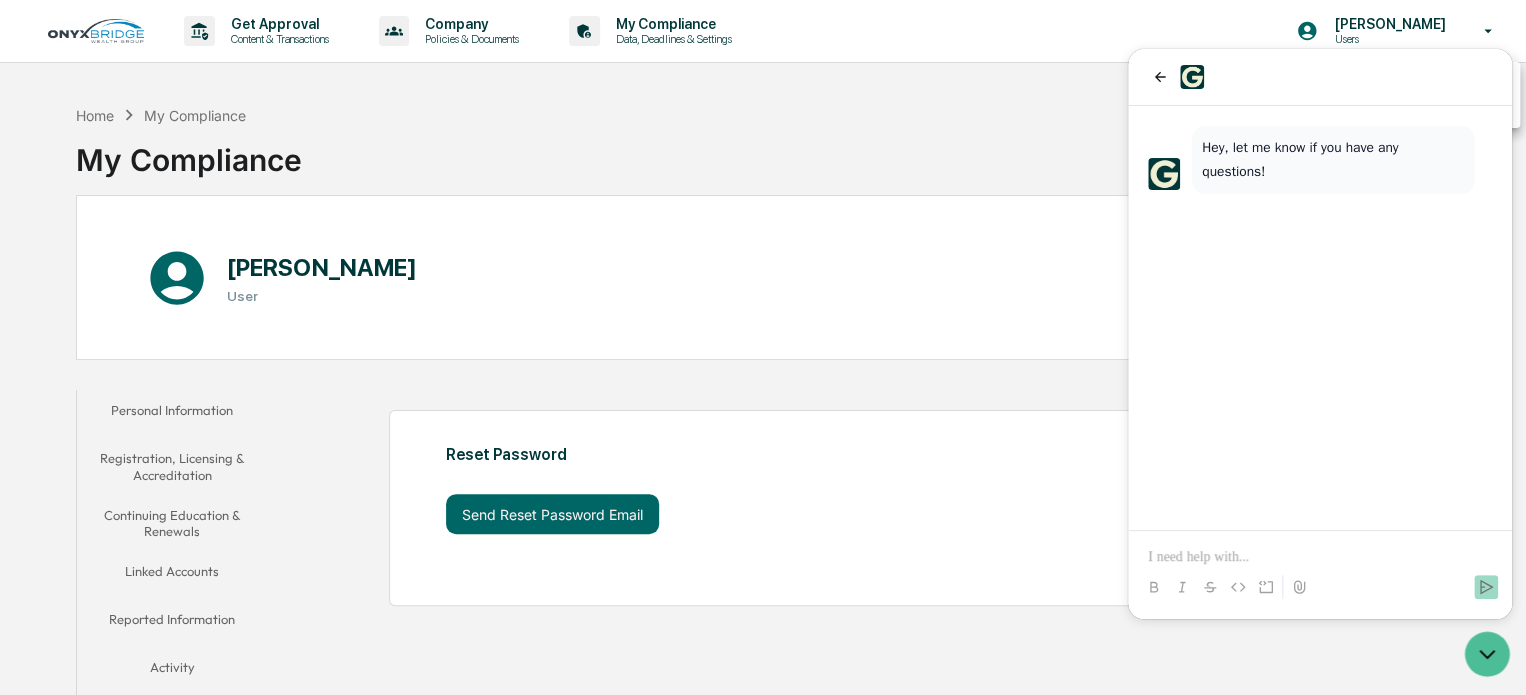 click at bounding box center (763, 347) 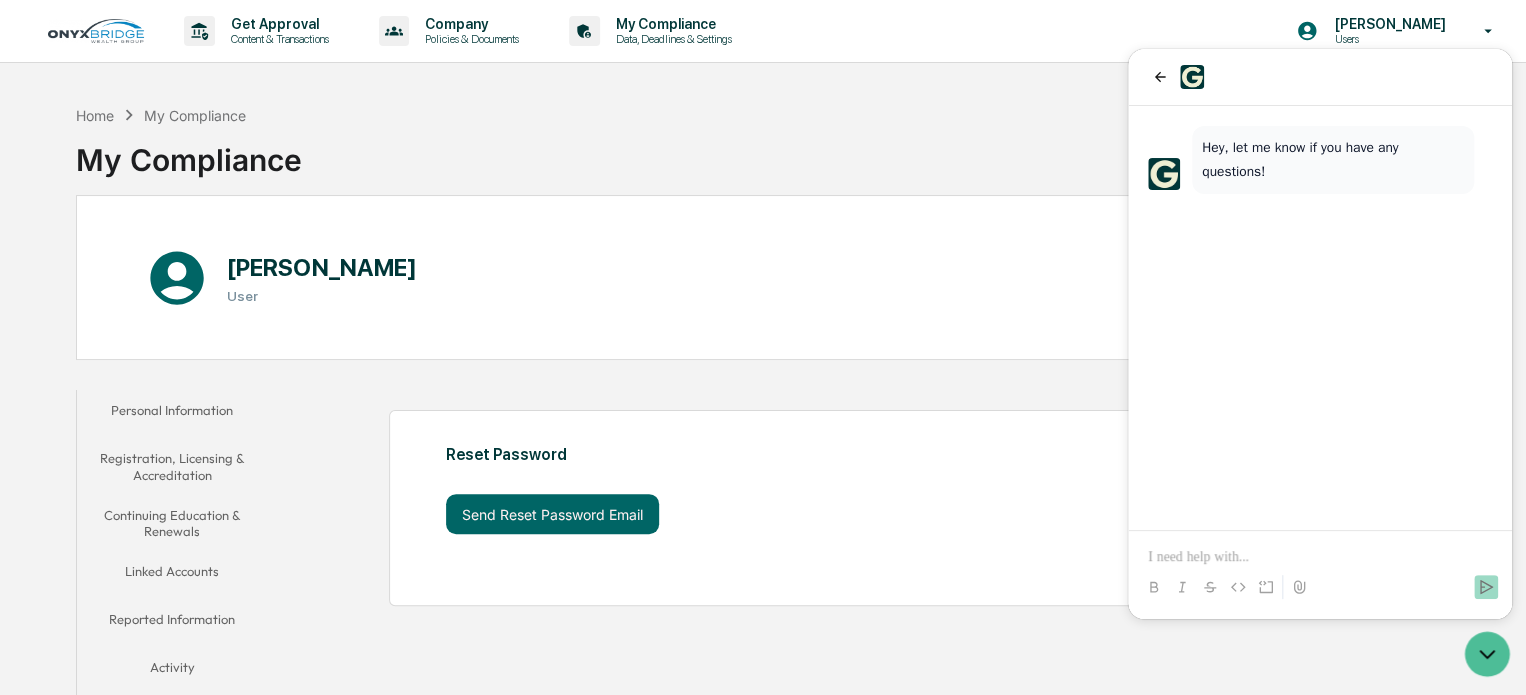 click at bounding box center [1320, 77] 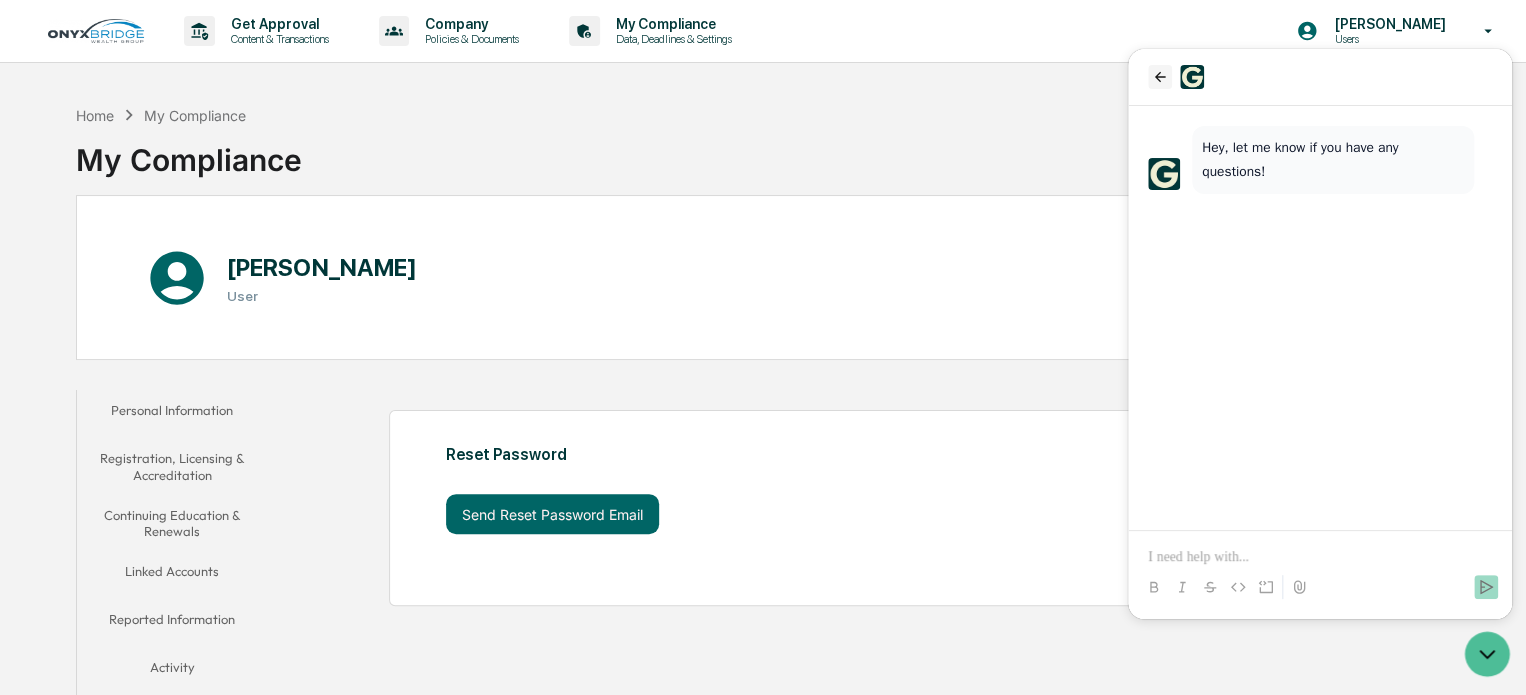 click 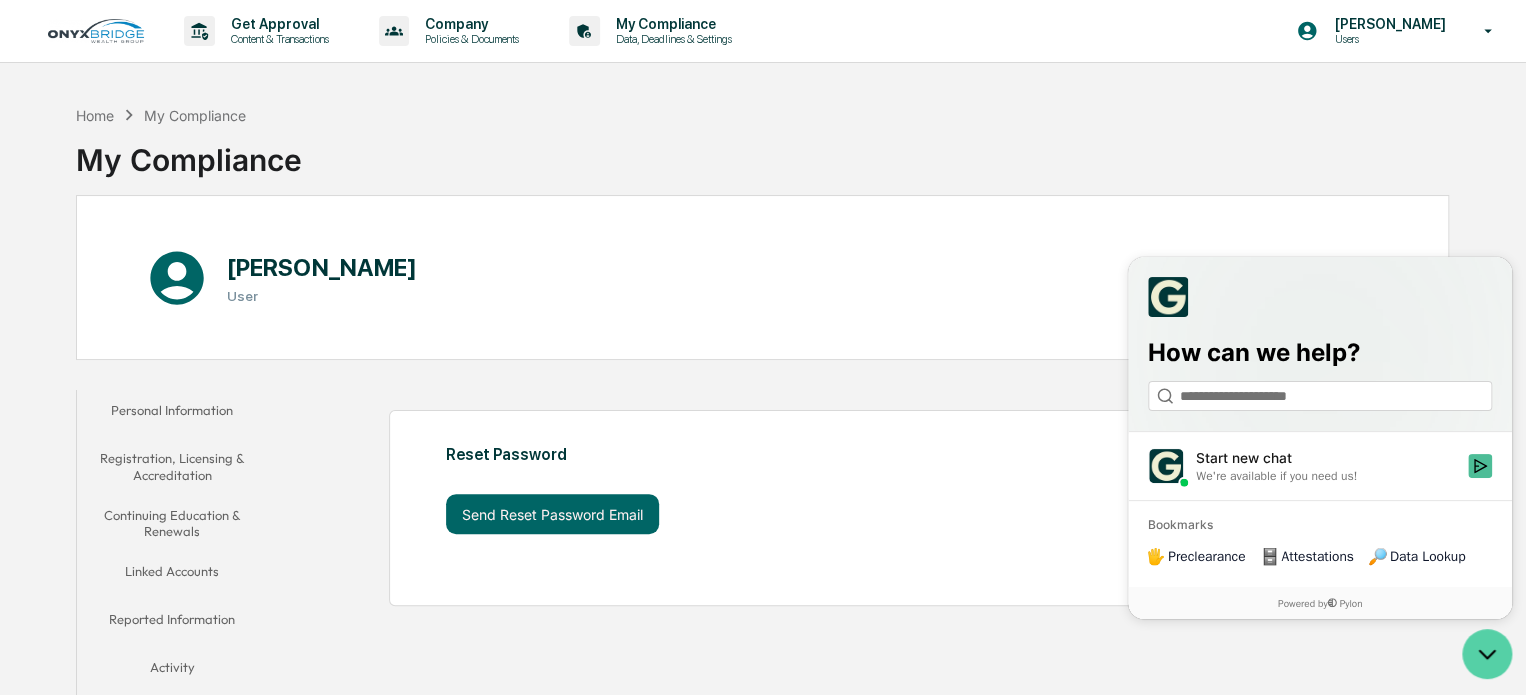click 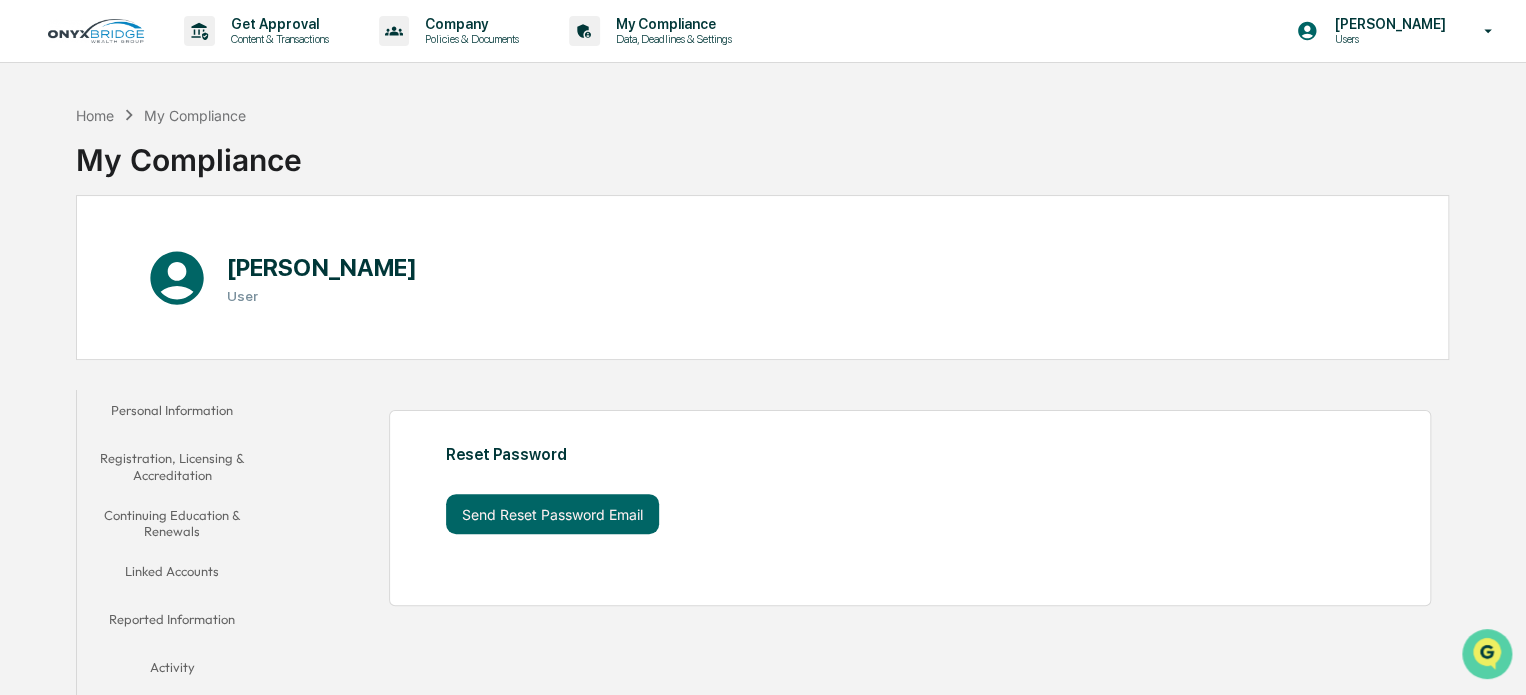 click 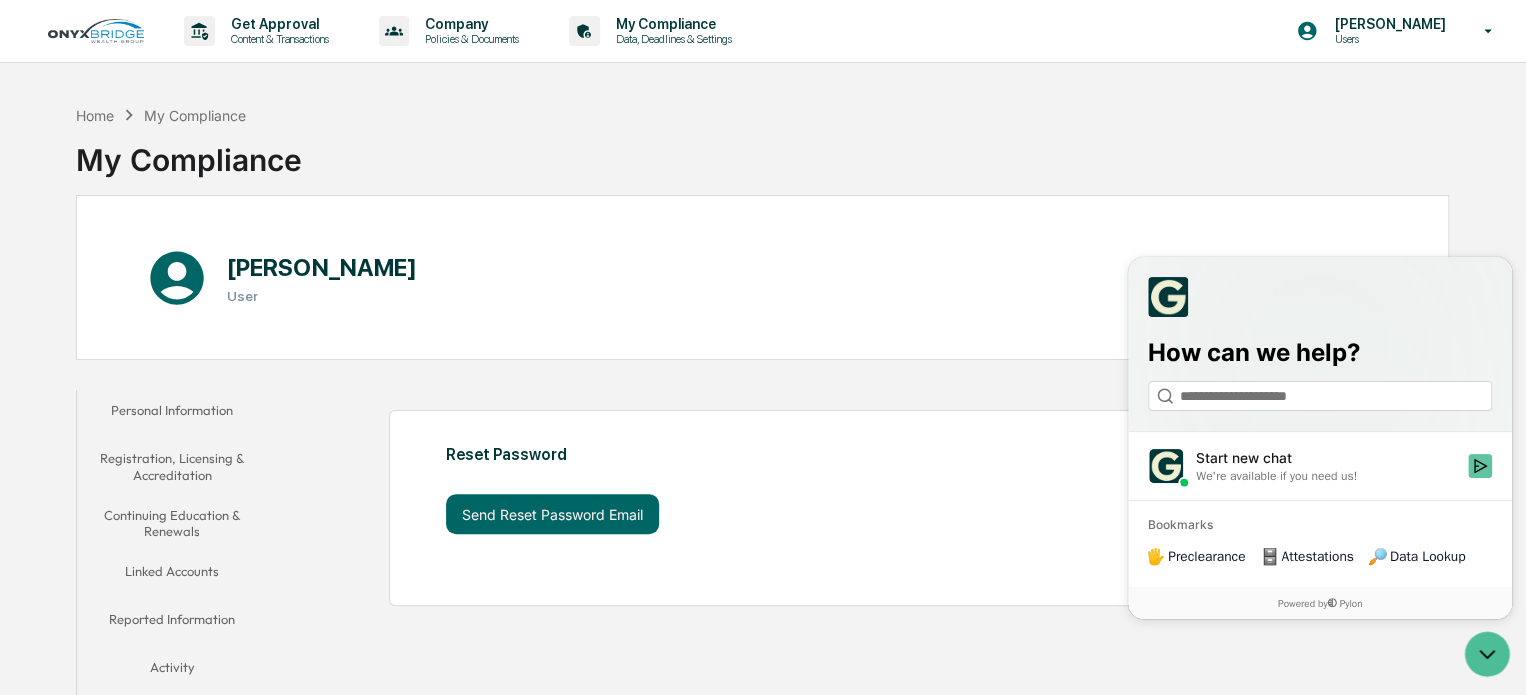 click 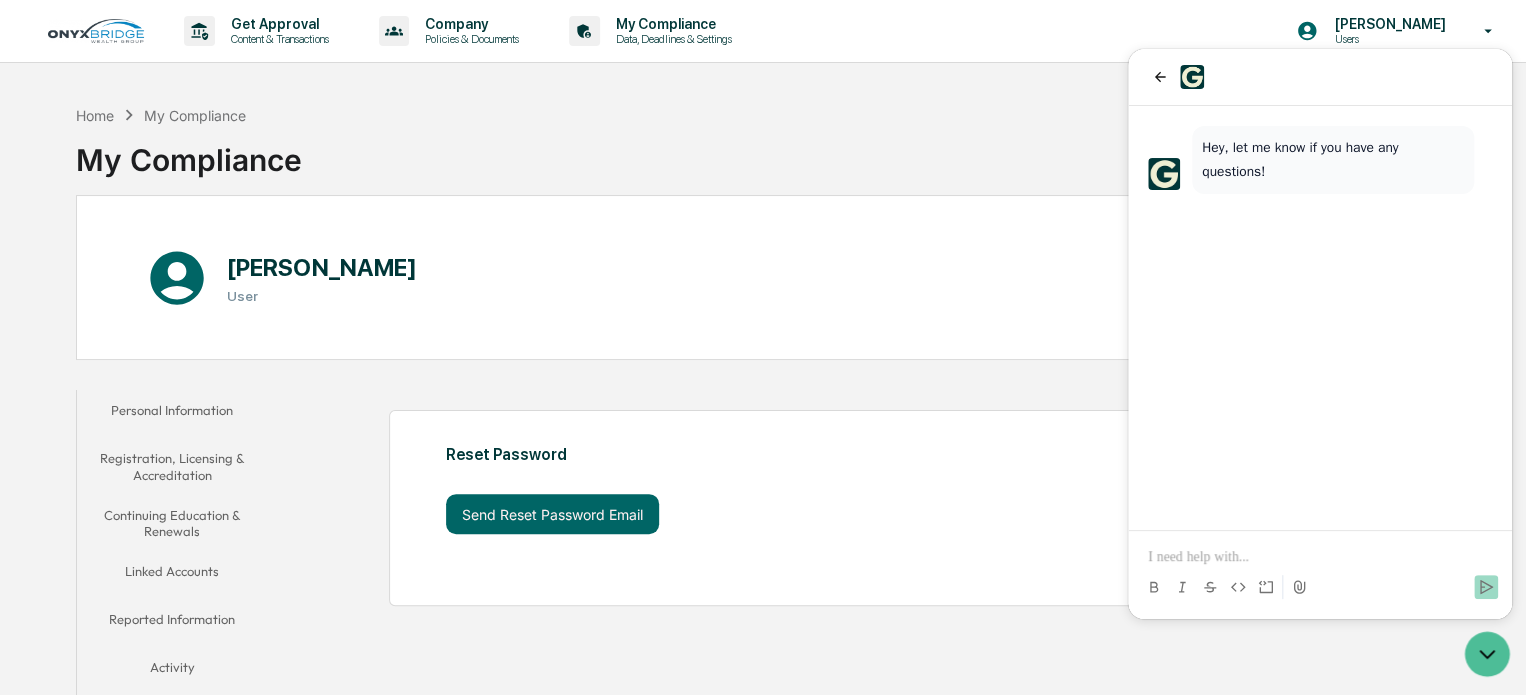 click at bounding box center (1320, 557) 